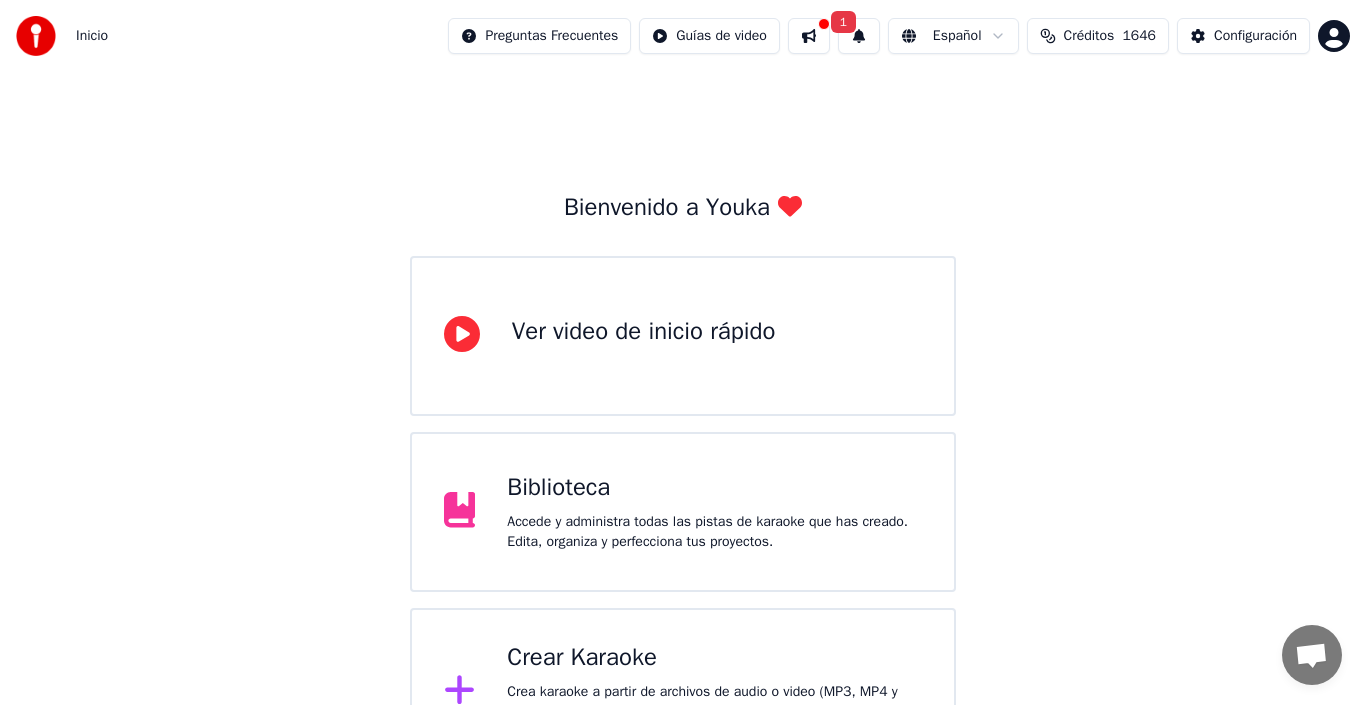 scroll, scrollTop: 0, scrollLeft: 0, axis: both 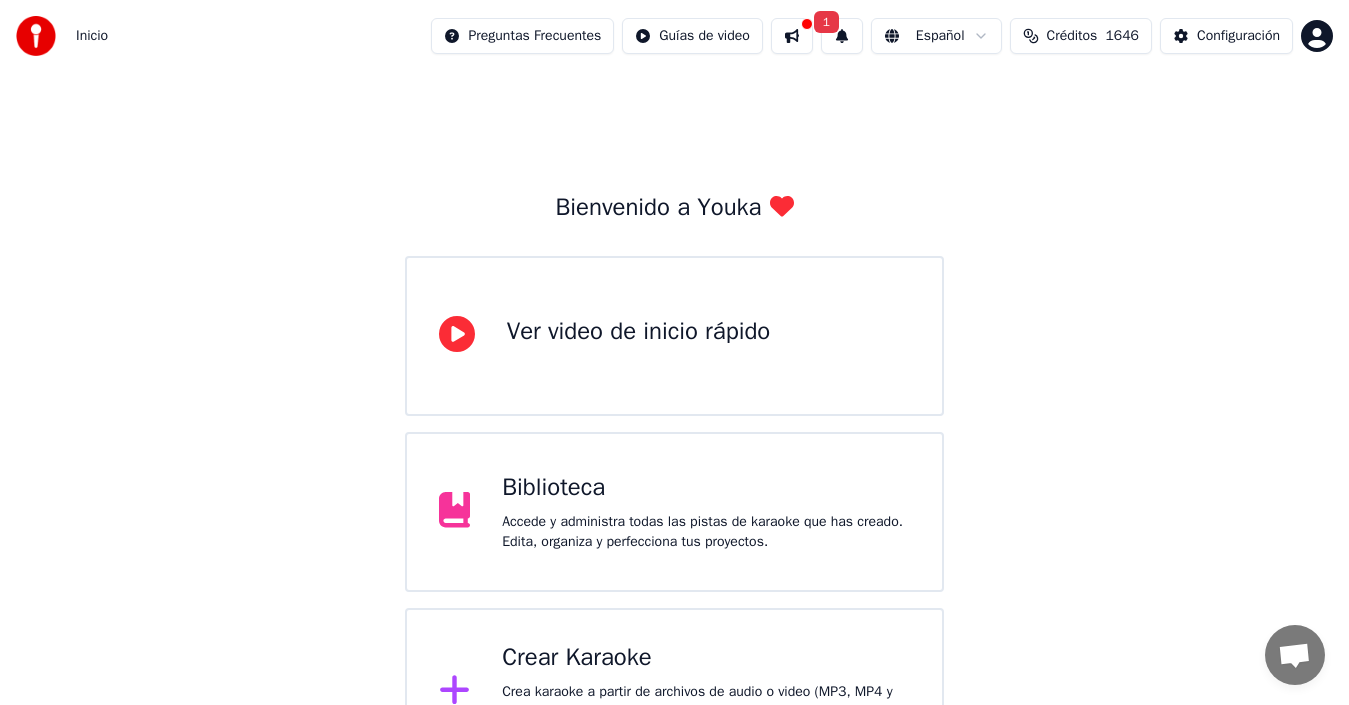 click on "Crear Karaoke" at bounding box center (706, 658) 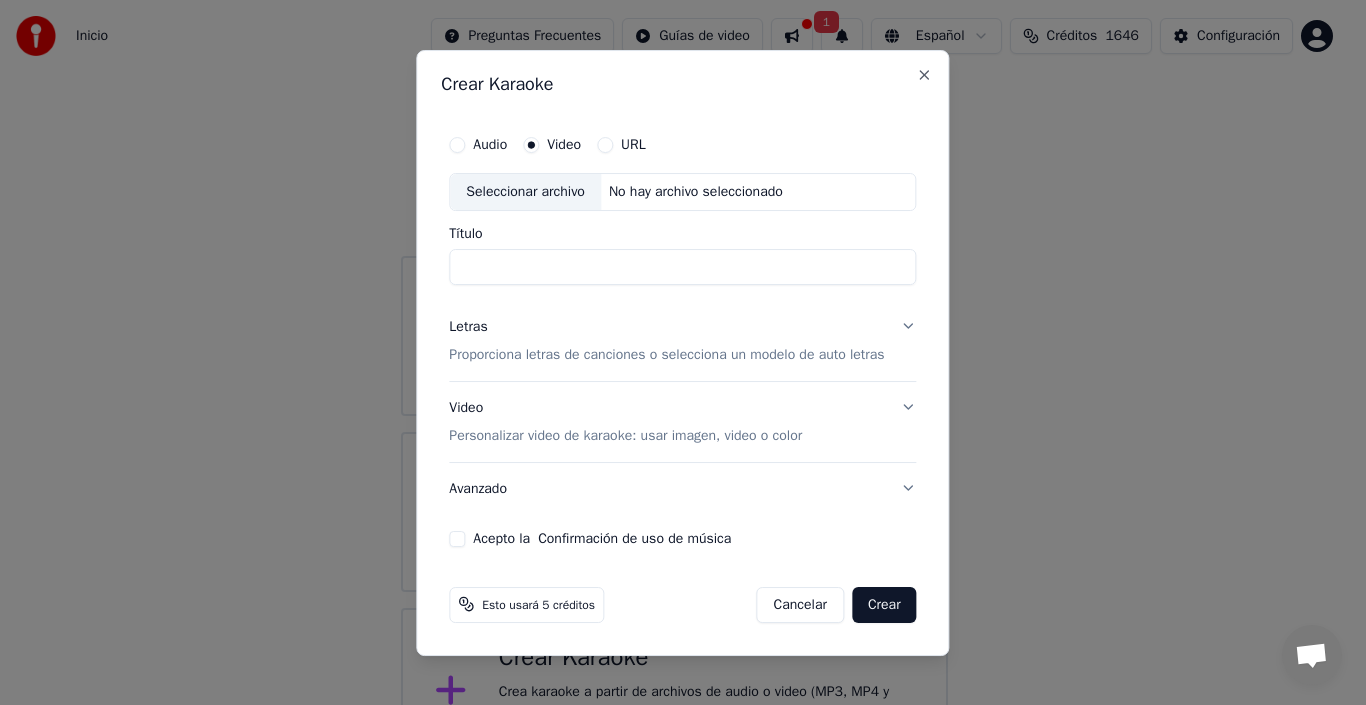 click on "Seleccionar archivo" at bounding box center [525, 192] 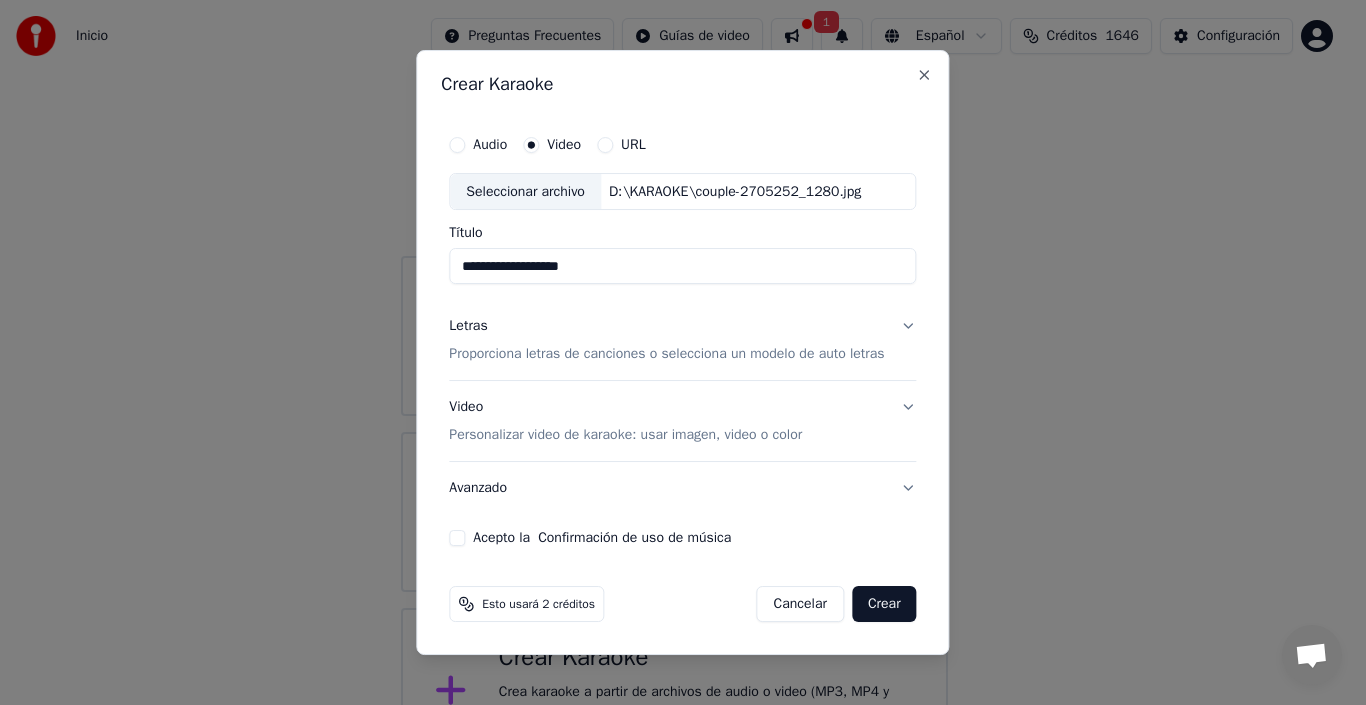 drag, startPoint x: 605, startPoint y: 265, endPoint x: 385, endPoint y: 282, distance: 220.65584 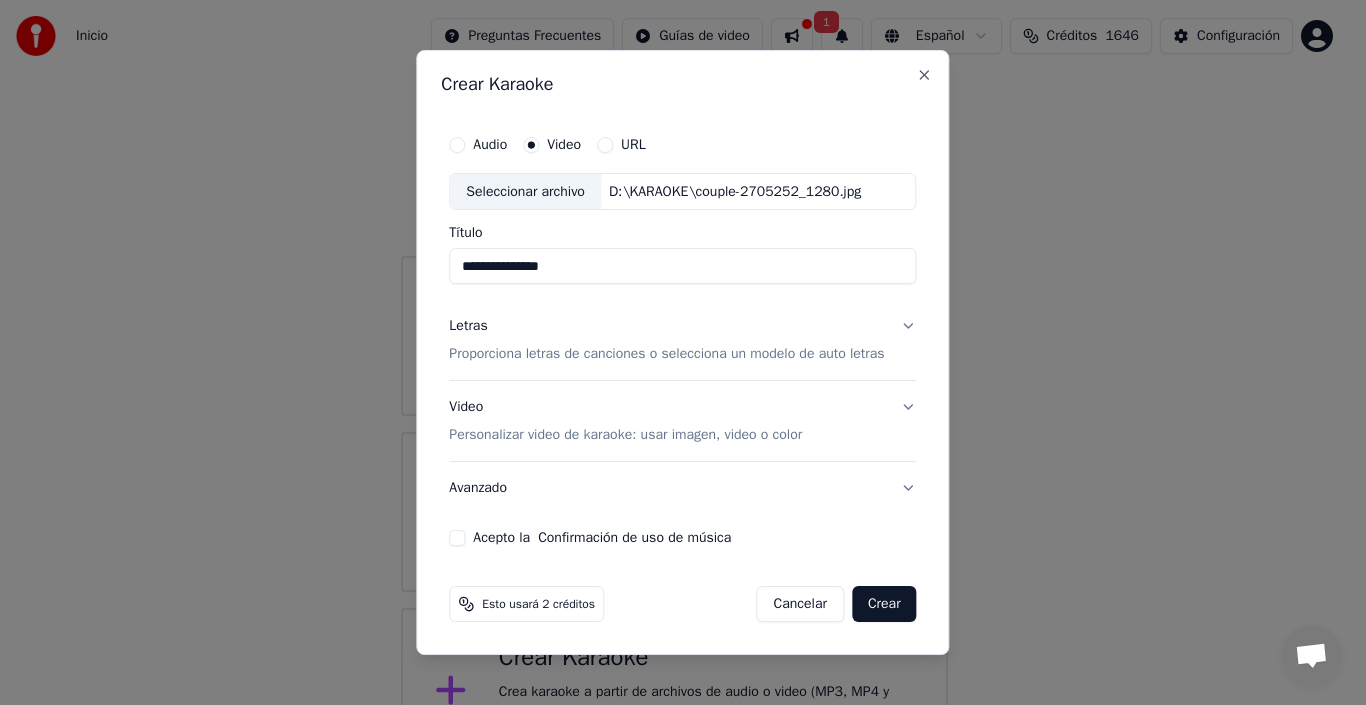 type on "**********" 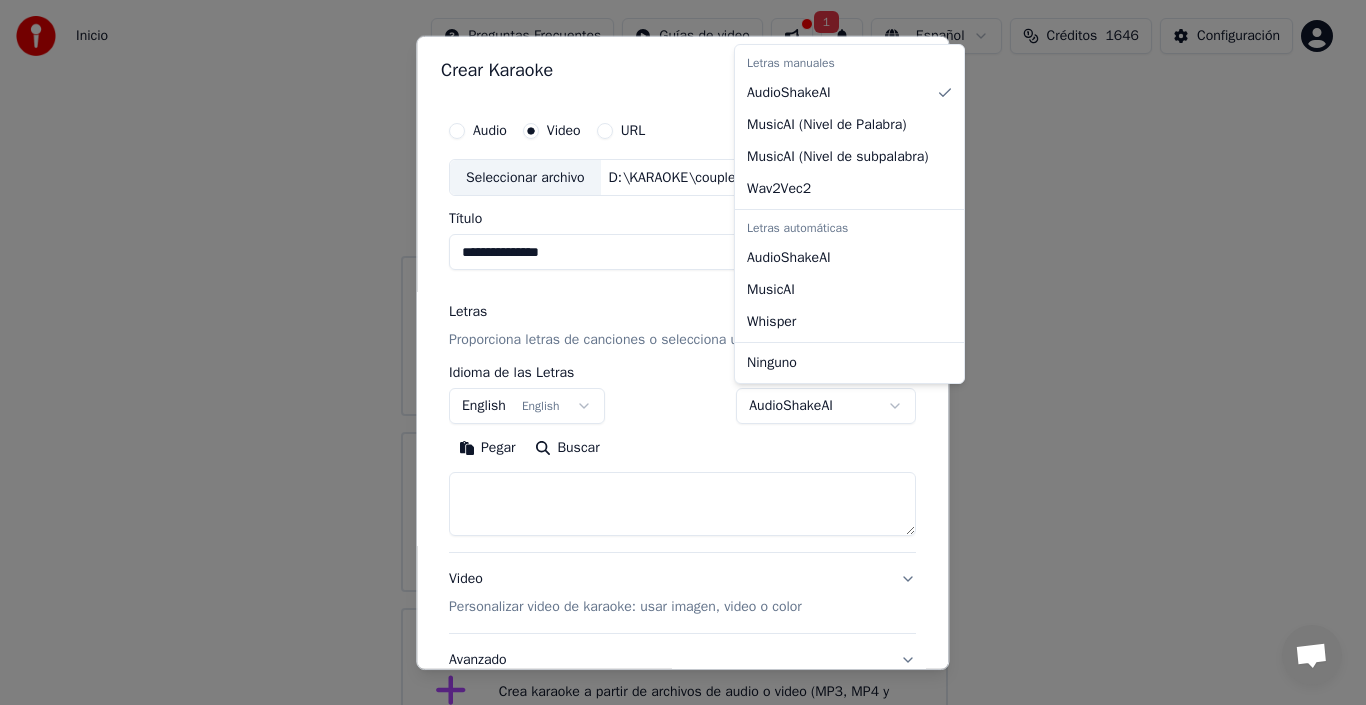 click on "**********" at bounding box center [674, 388] 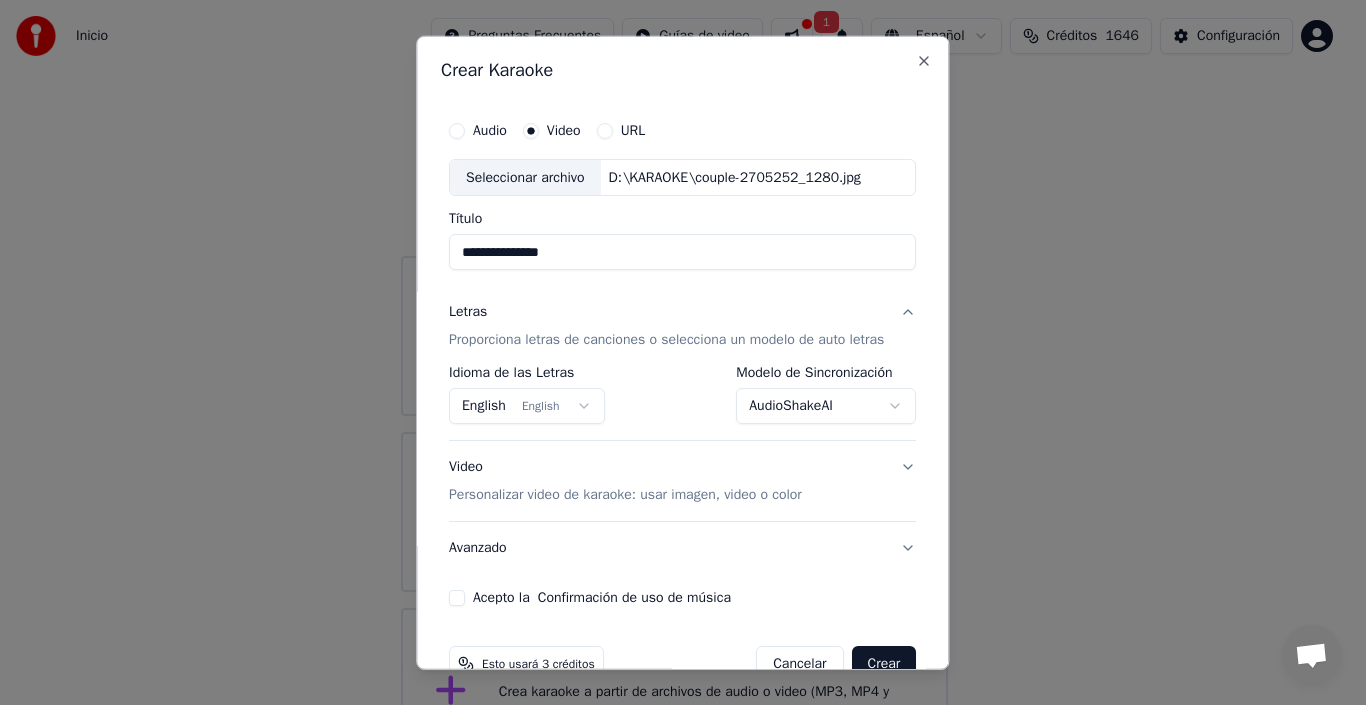 click on "English English" at bounding box center (527, 406) 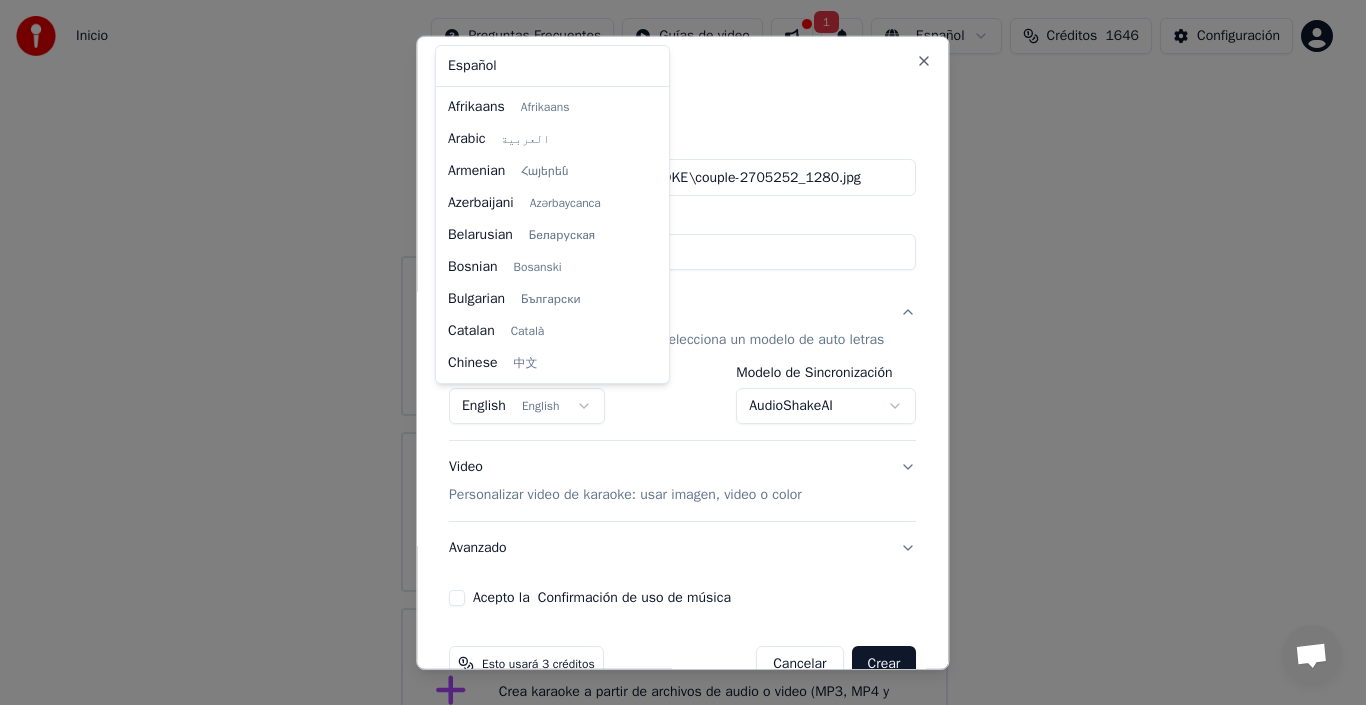 scroll, scrollTop: 160, scrollLeft: 0, axis: vertical 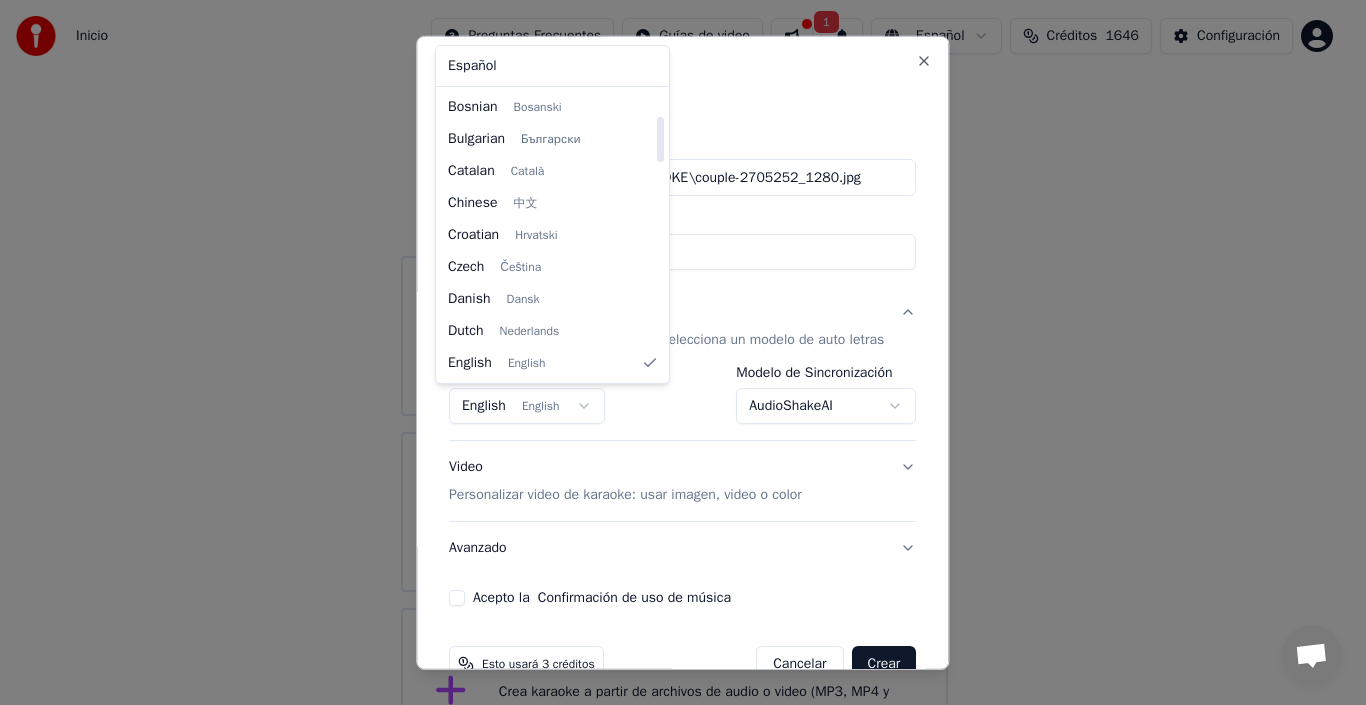 select on "**" 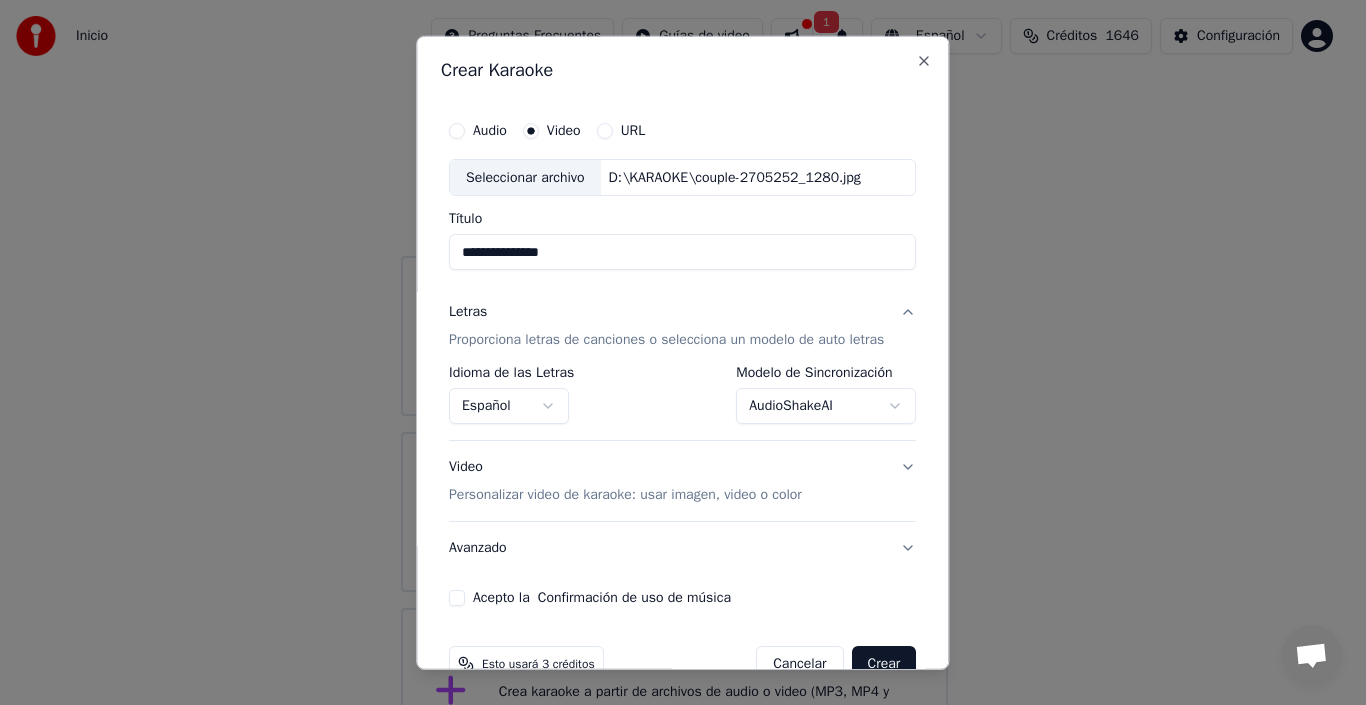 click on "Personalizar video de karaoke: usar imagen, video o color" at bounding box center (625, 495) 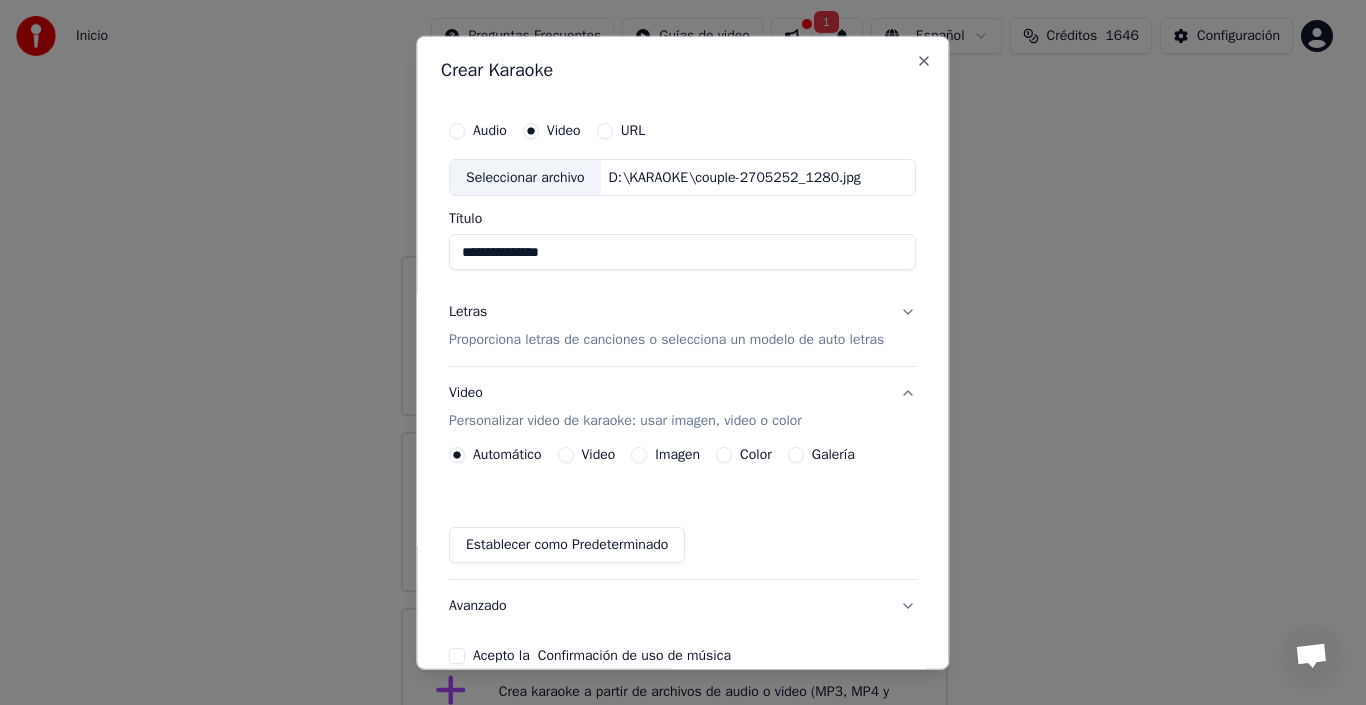 click on "Imagen" at bounding box center [678, 455] 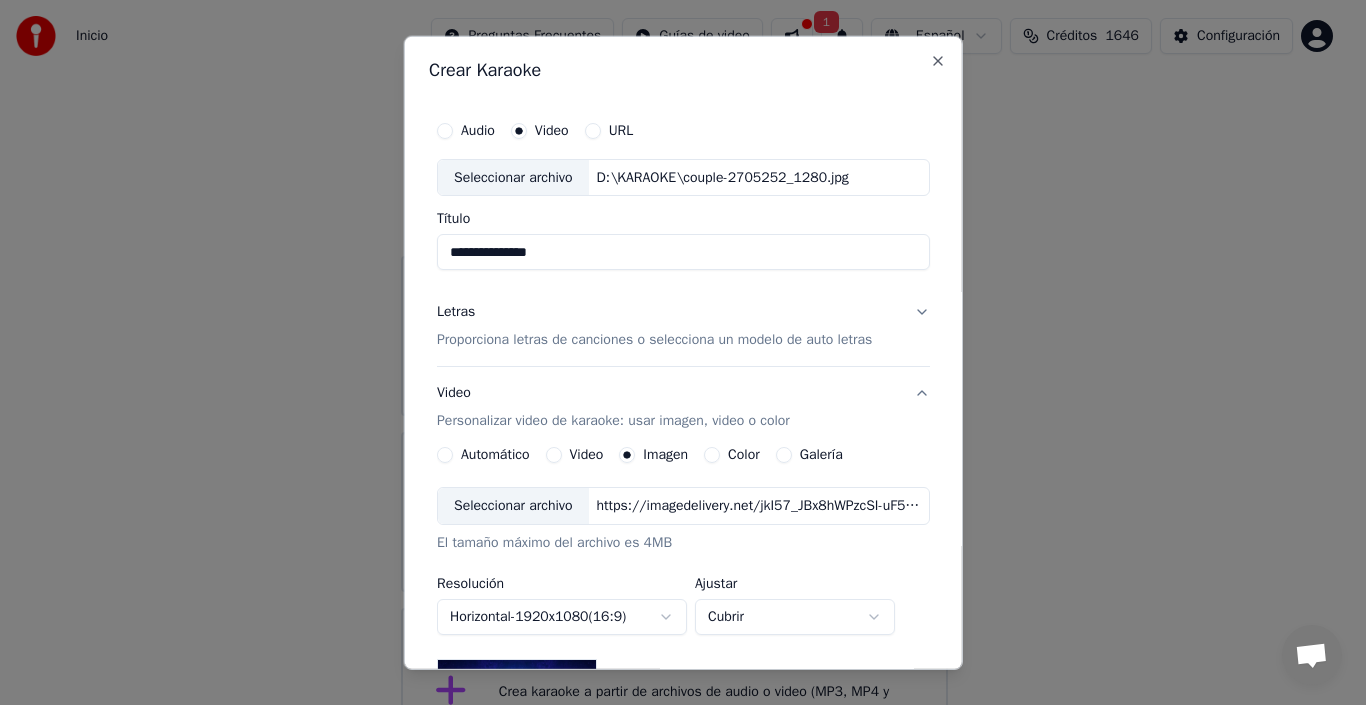 click on "Seleccionar archivo" at bounding box center [513, 506] 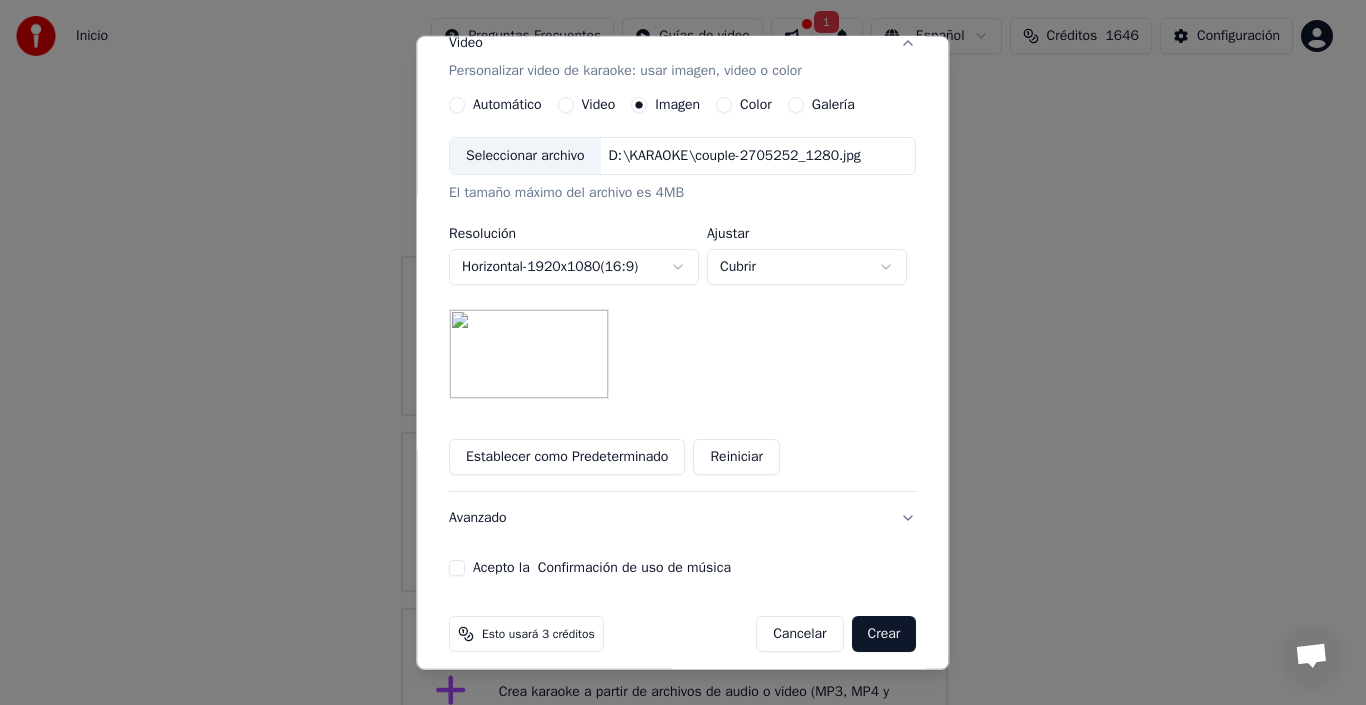 scroll, scrollTop: 365, scrollLeft: 0, axis: vertical 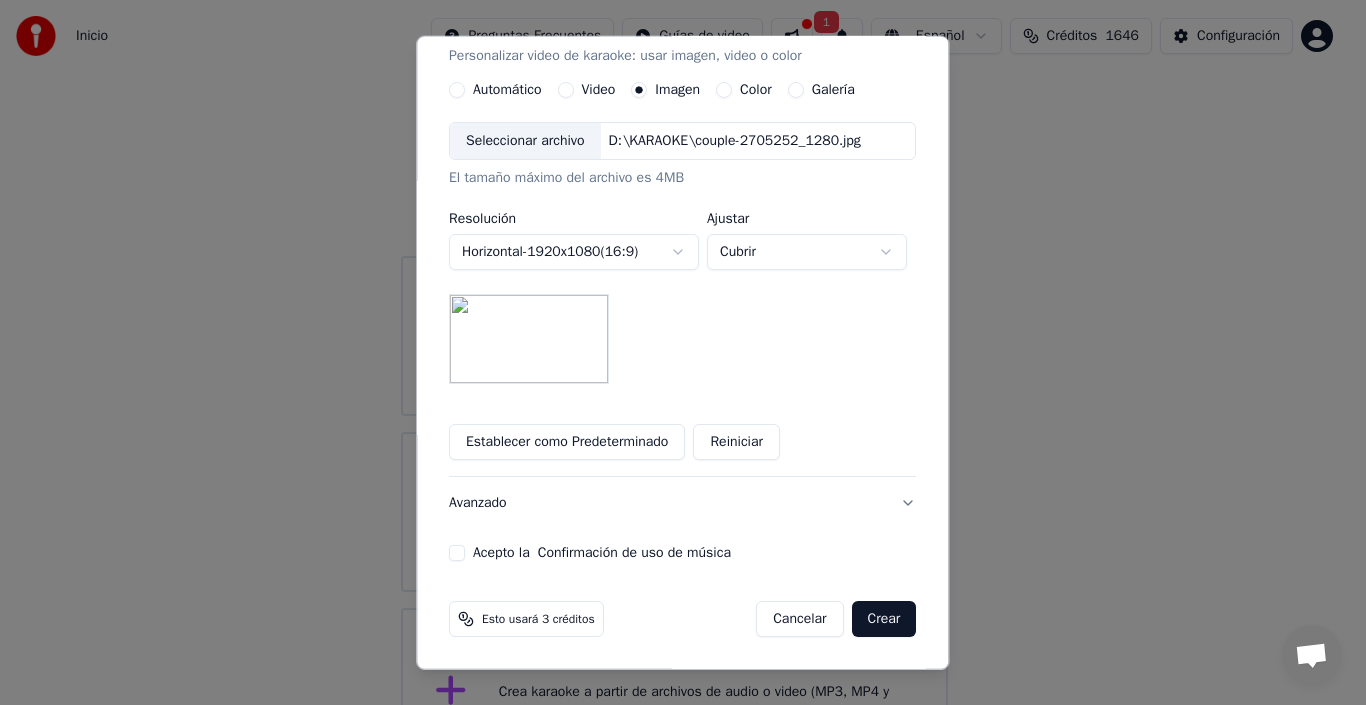 click on "Acepto la   Confirmación de uso de música" at bounding box center [457, 553] 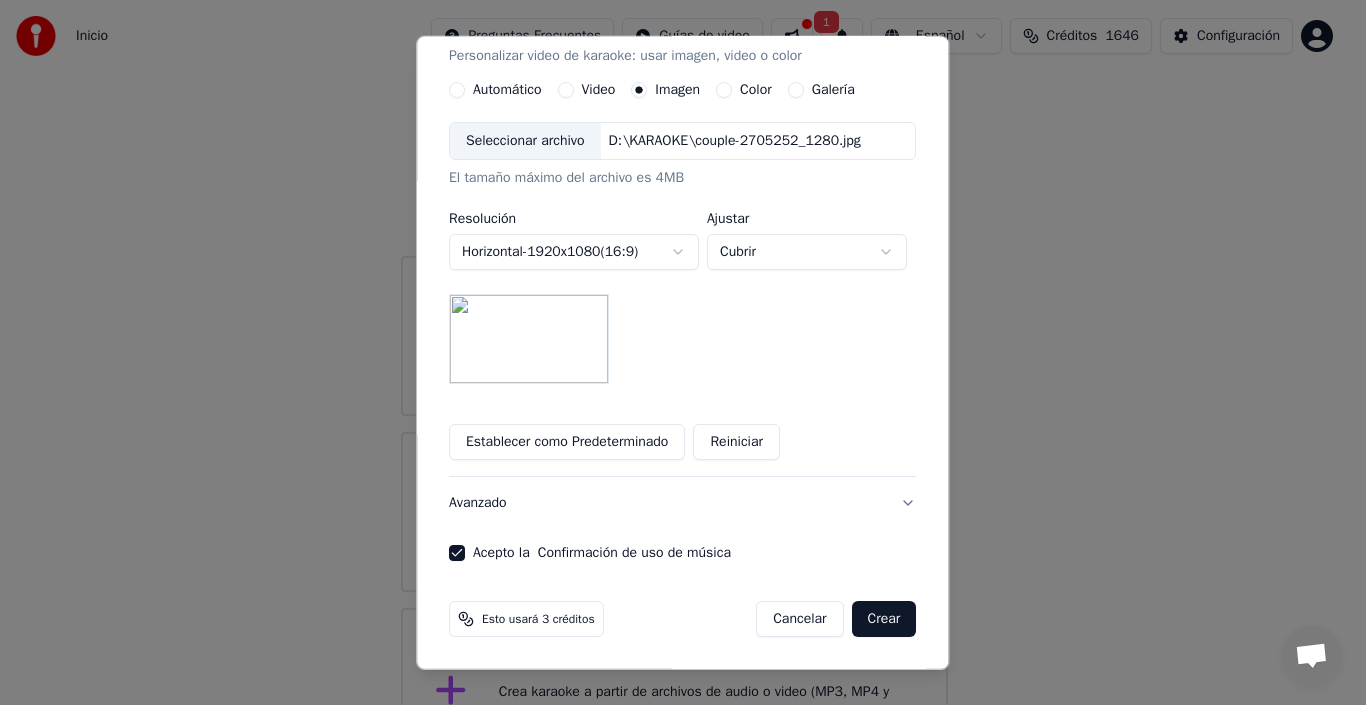 click on "Crear" at bounding box center [884, 619] 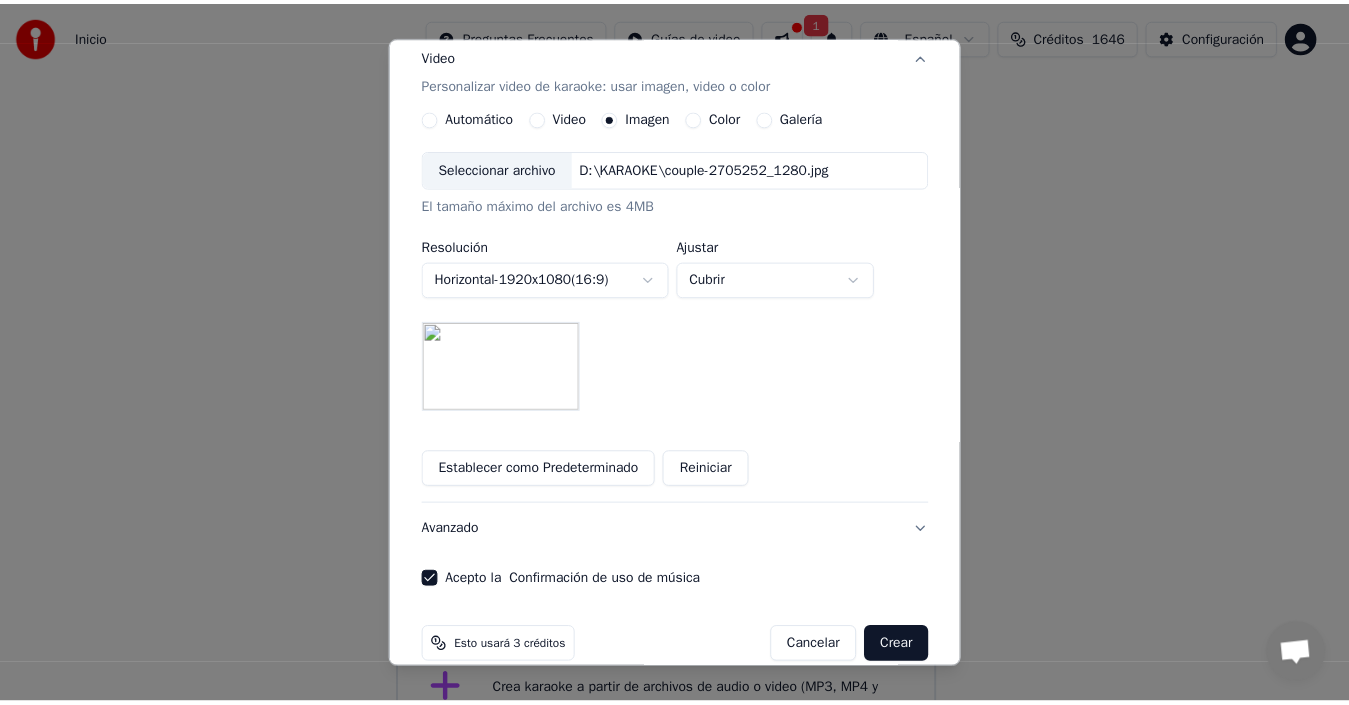 scroll, scrollTop: 393, scrollLeft: 0, axis: vertical 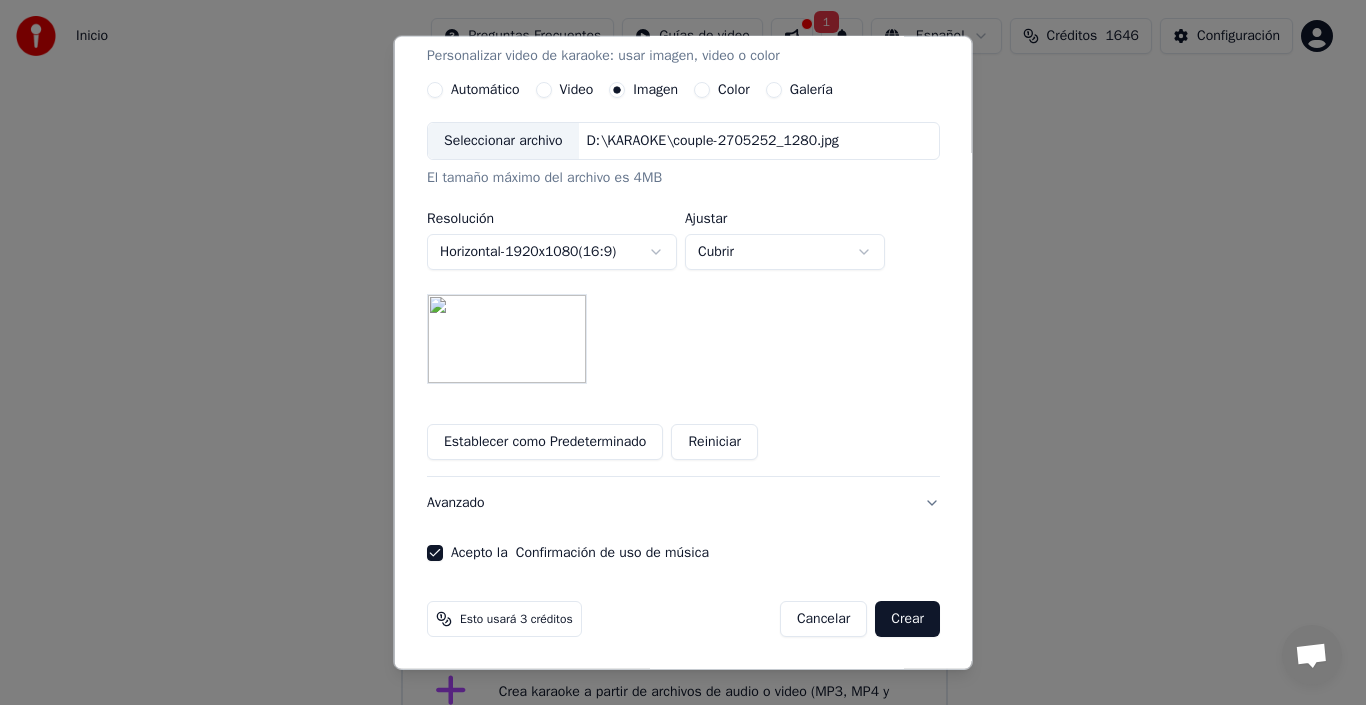 click on "Cancelar" at bounding box center [822, 619] 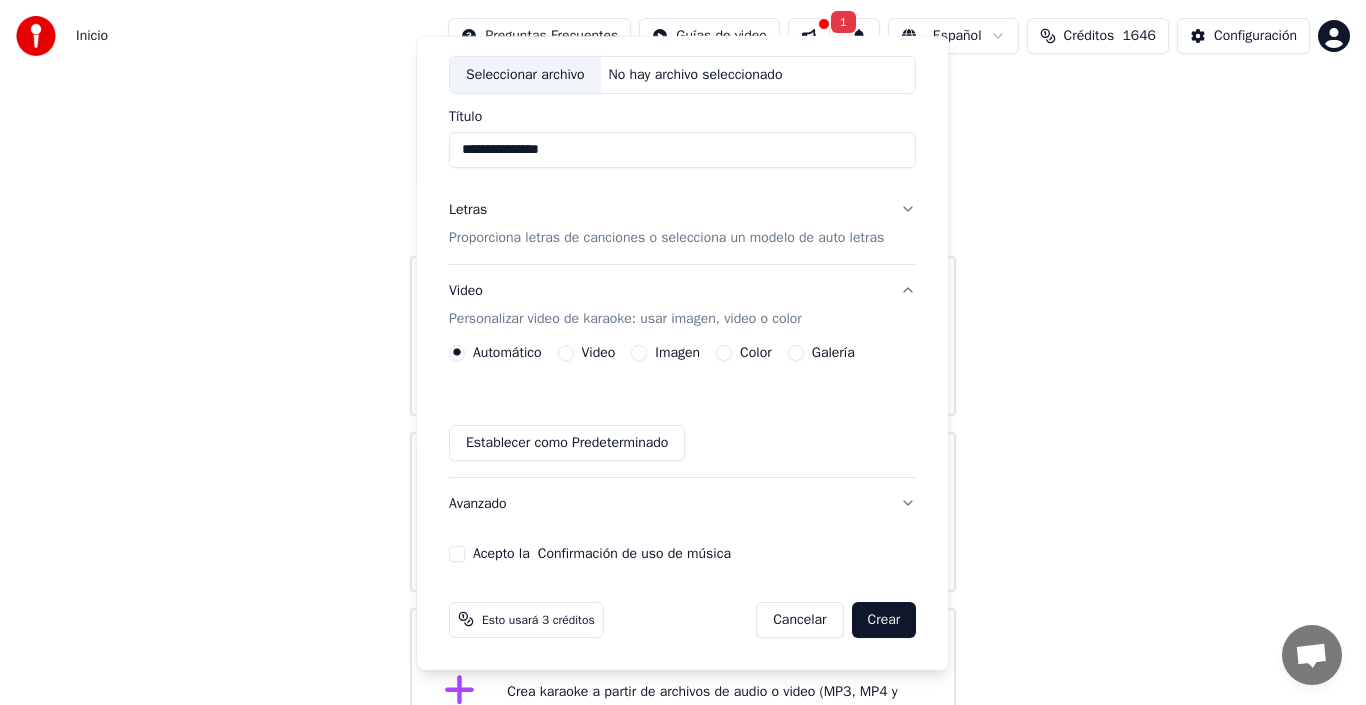 type 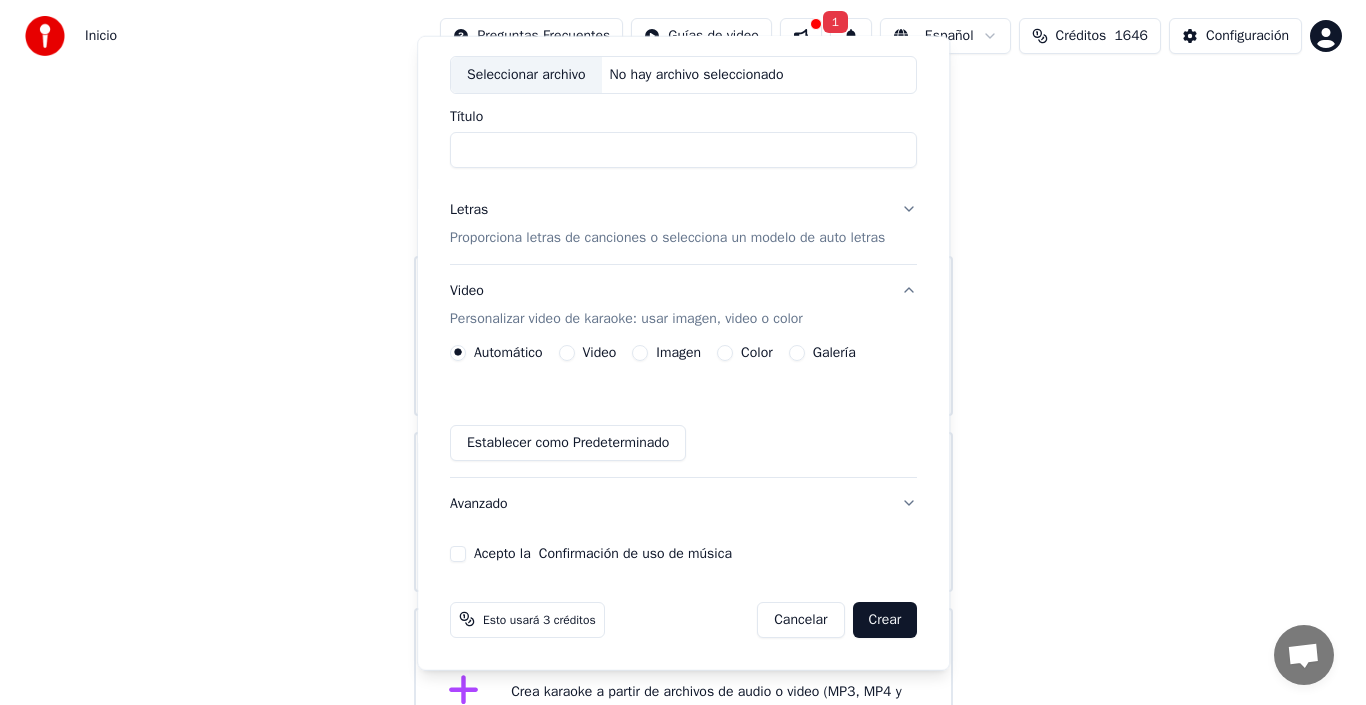 scroll, scrollTop: 103, scrollLeft: 0, axis: vertical 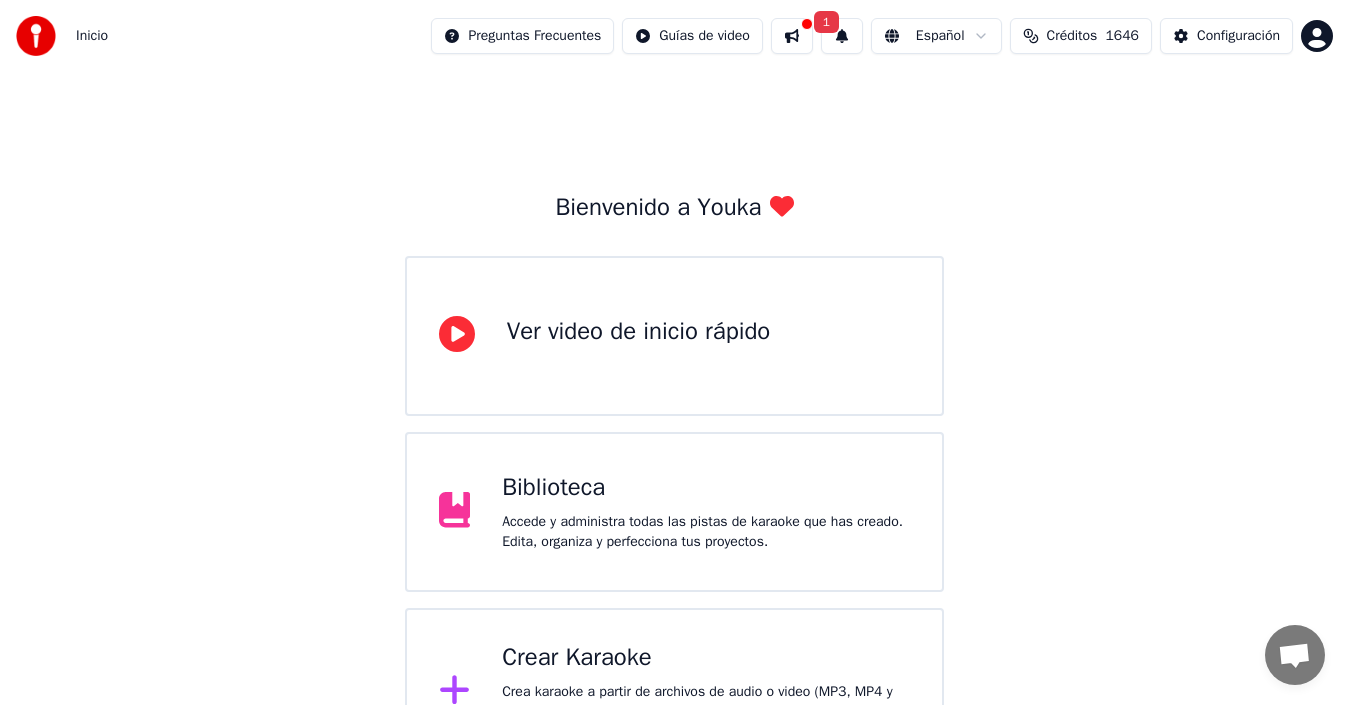 click on "Crear Karaoke" at bounding box center [706, 658] 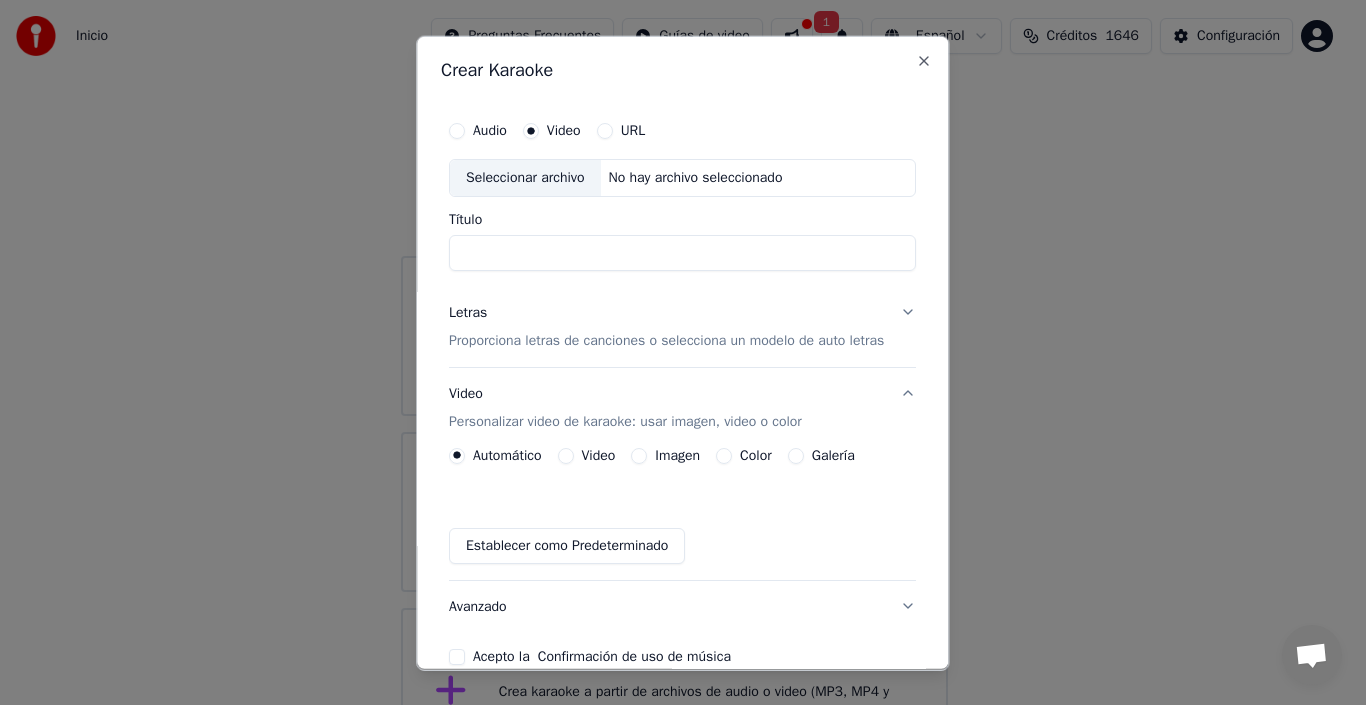 click on "Audio" at bounding box center [457, 130] 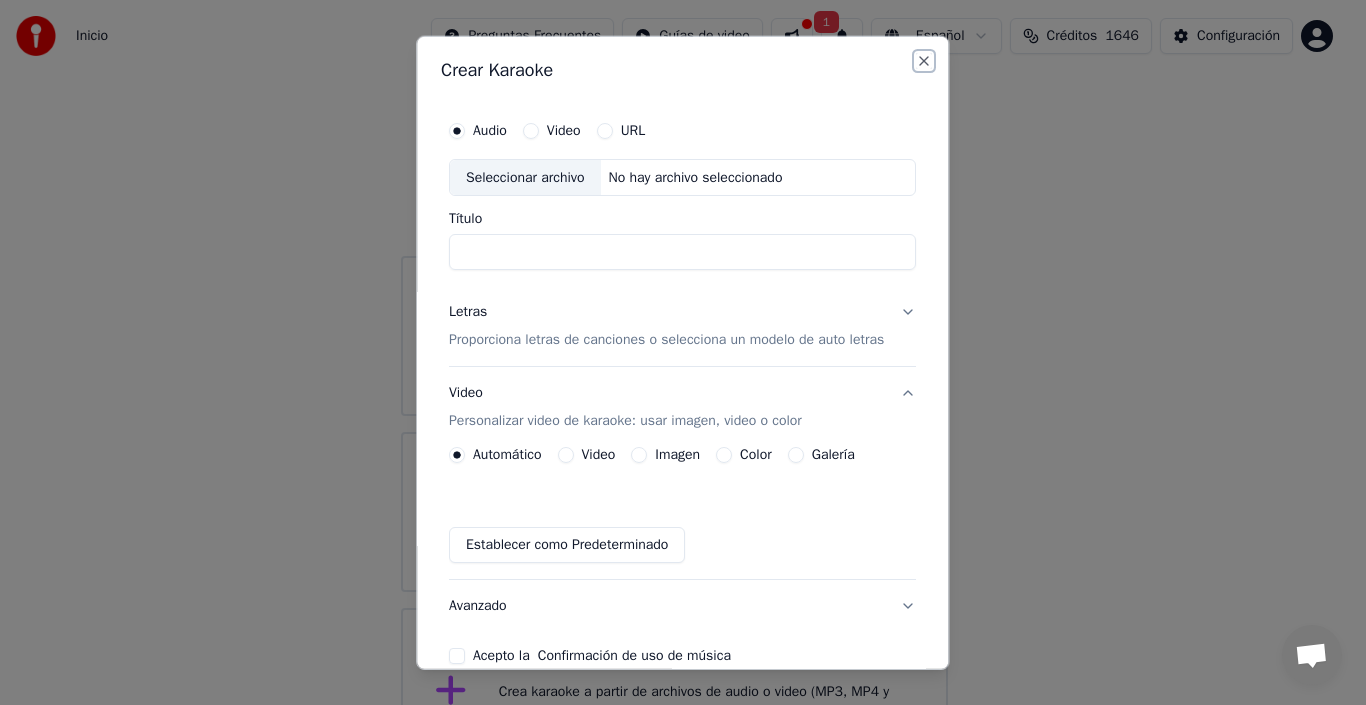 click on "Close" at bounding box center (925, 60) 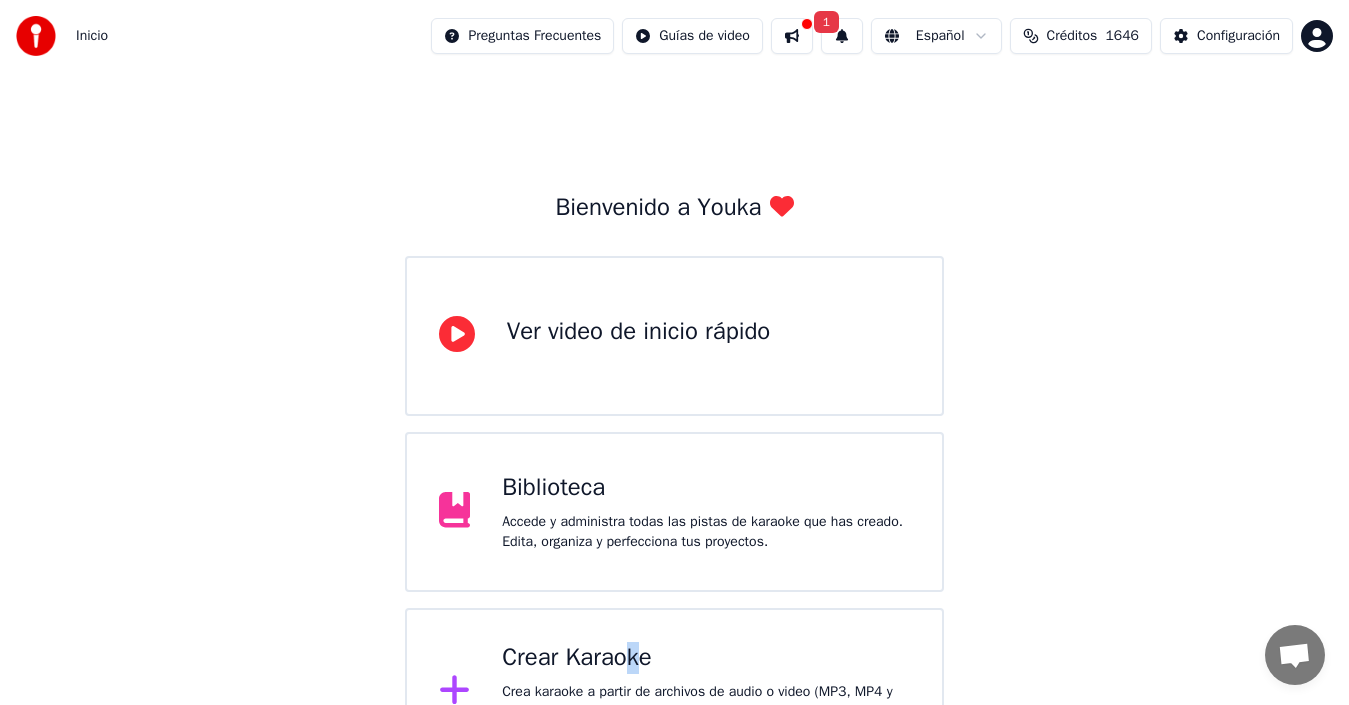 click on "Crear Karaoke" at bounding box center (706, 658) 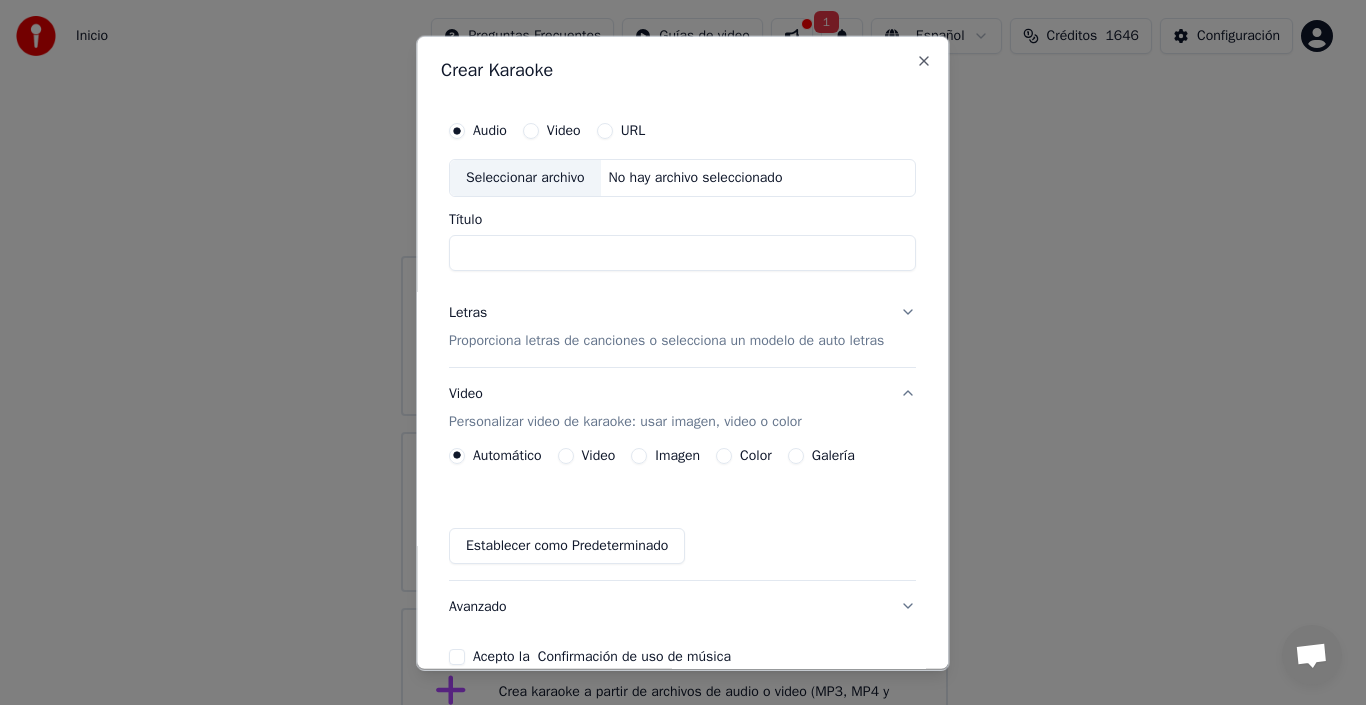 click on "Seleccionar archivo" at bounding box center (525, 177) 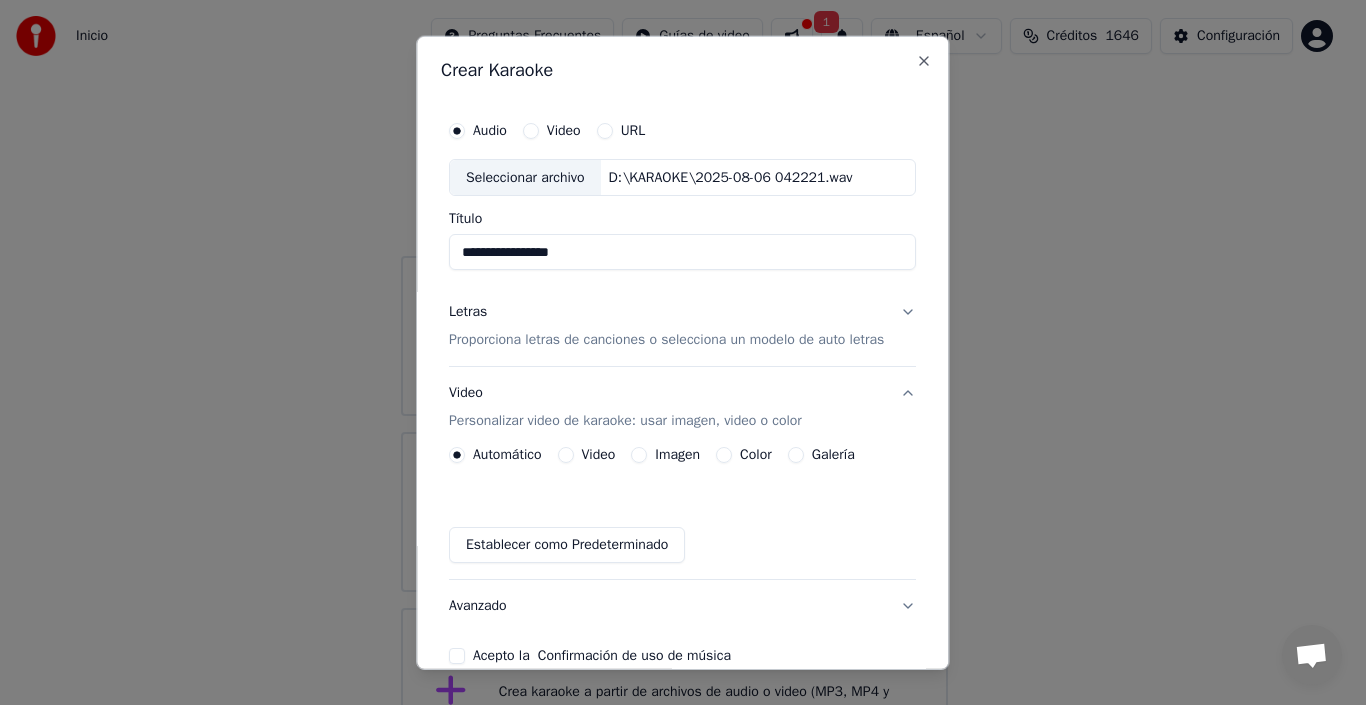 drag, startPoint x: 593, startPoint y: 244, endPoint x: 366, endPoint y: 268, distance: 228.2652 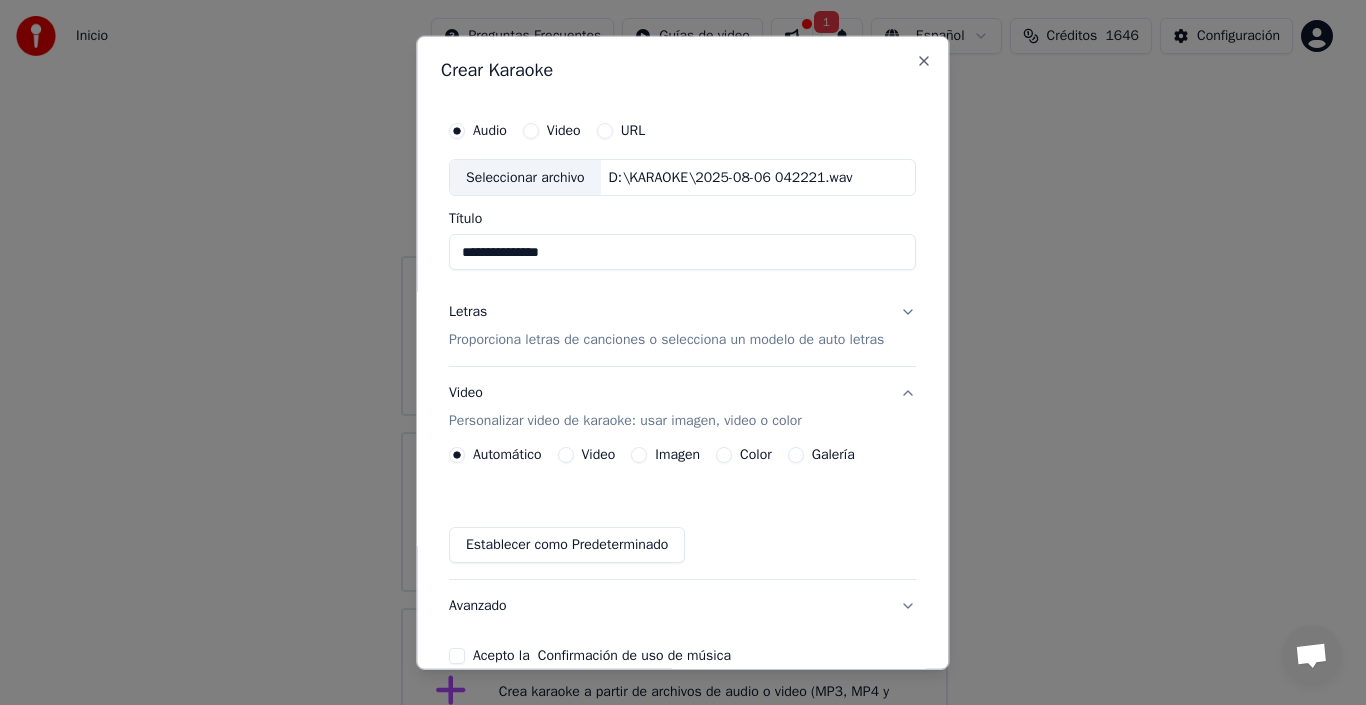 type on "**********" 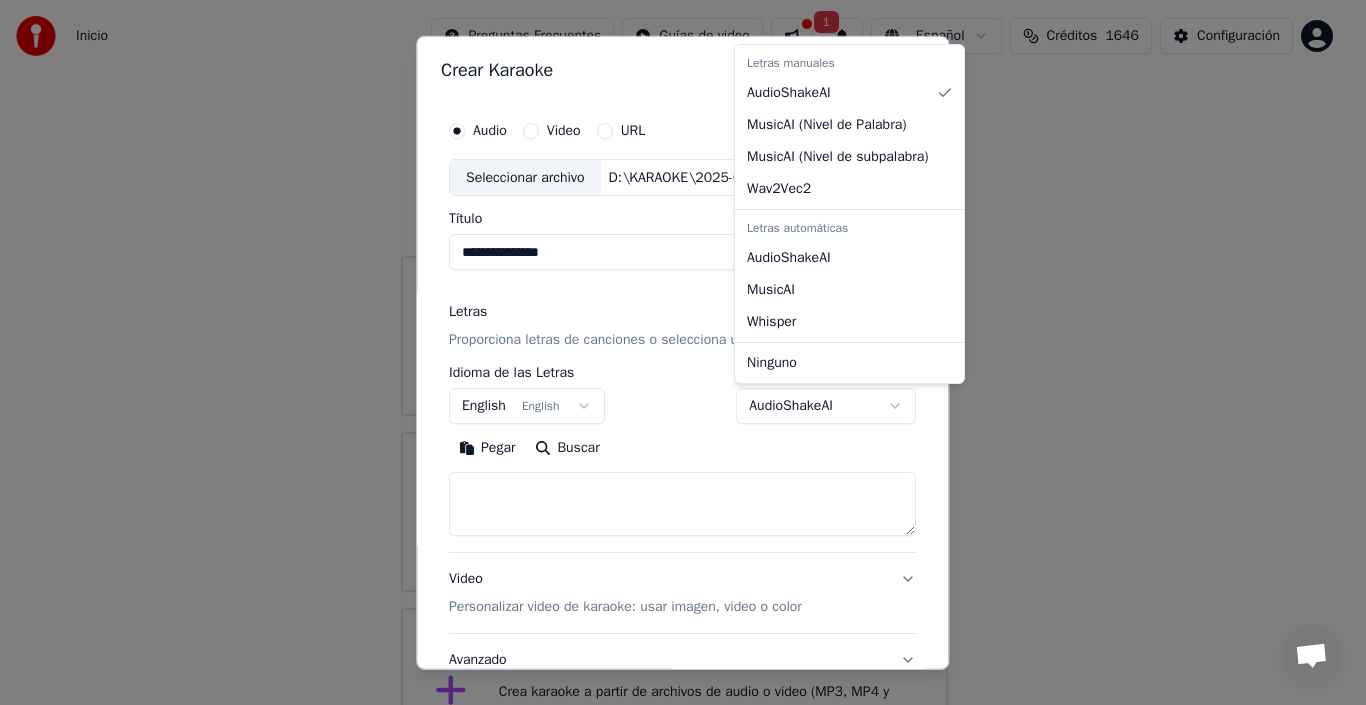 click on "**********" at bounding box center (674, 388) 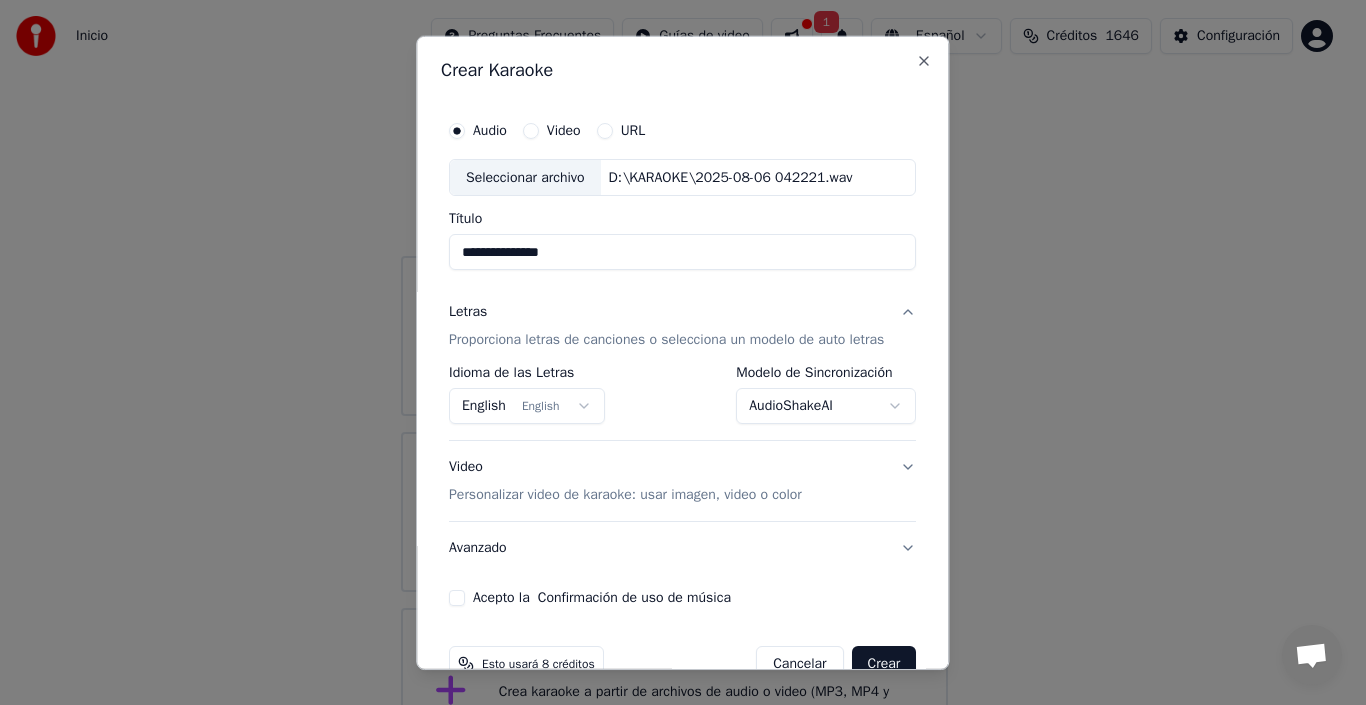 click on "**********" at bounding box center (674, 388) 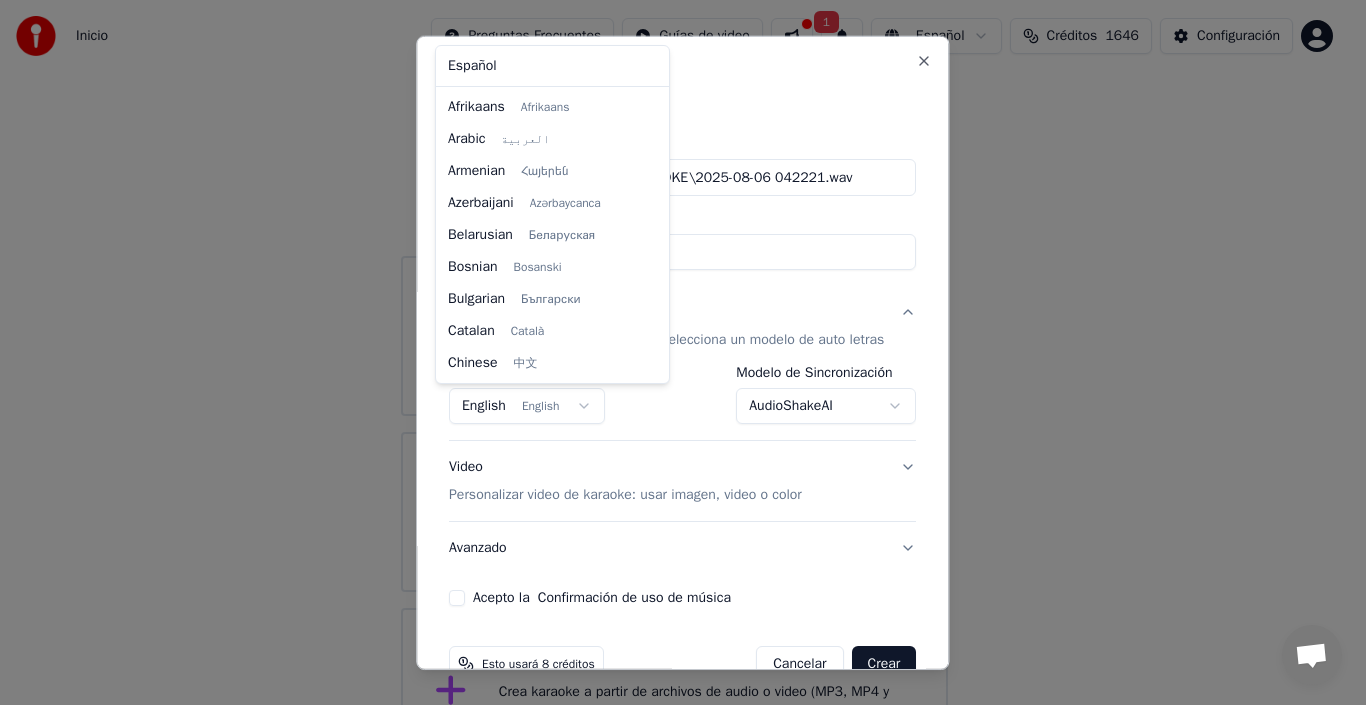 scroll, scrollTop: 160, scrollLeft: 0, axis: vertical 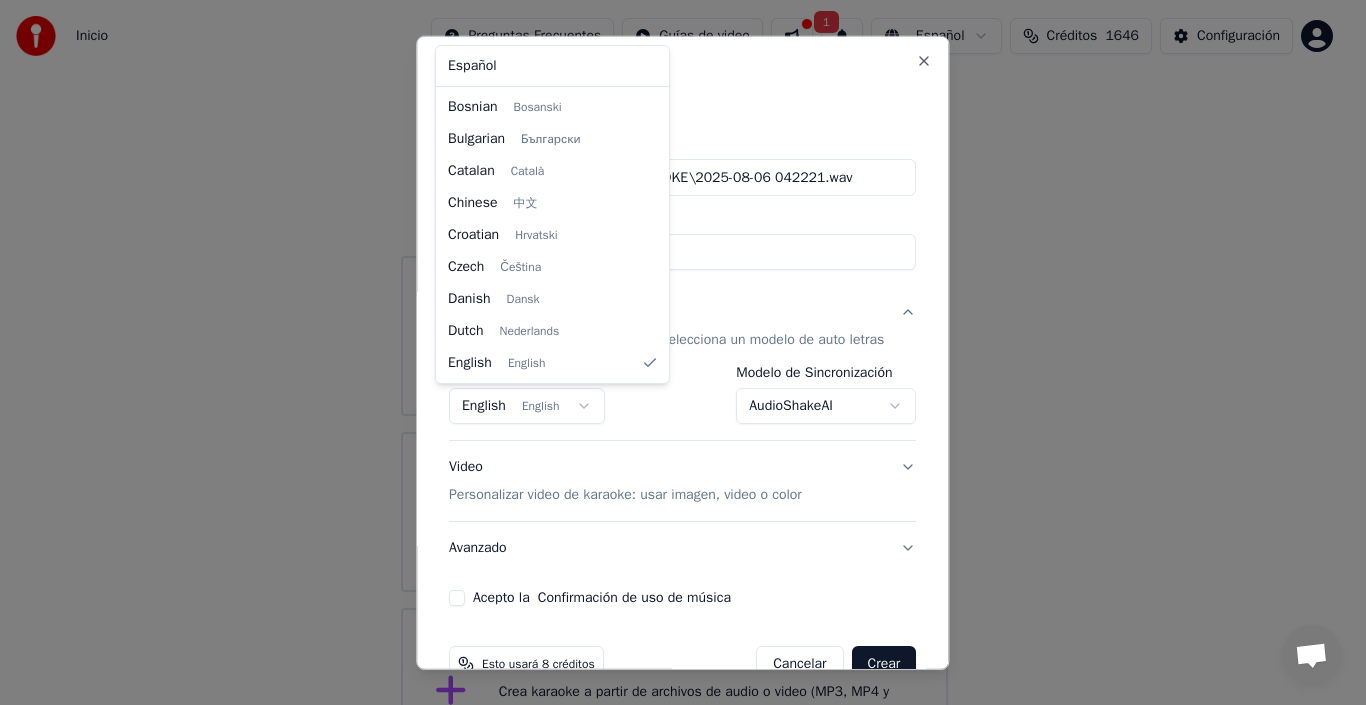 select on "**" 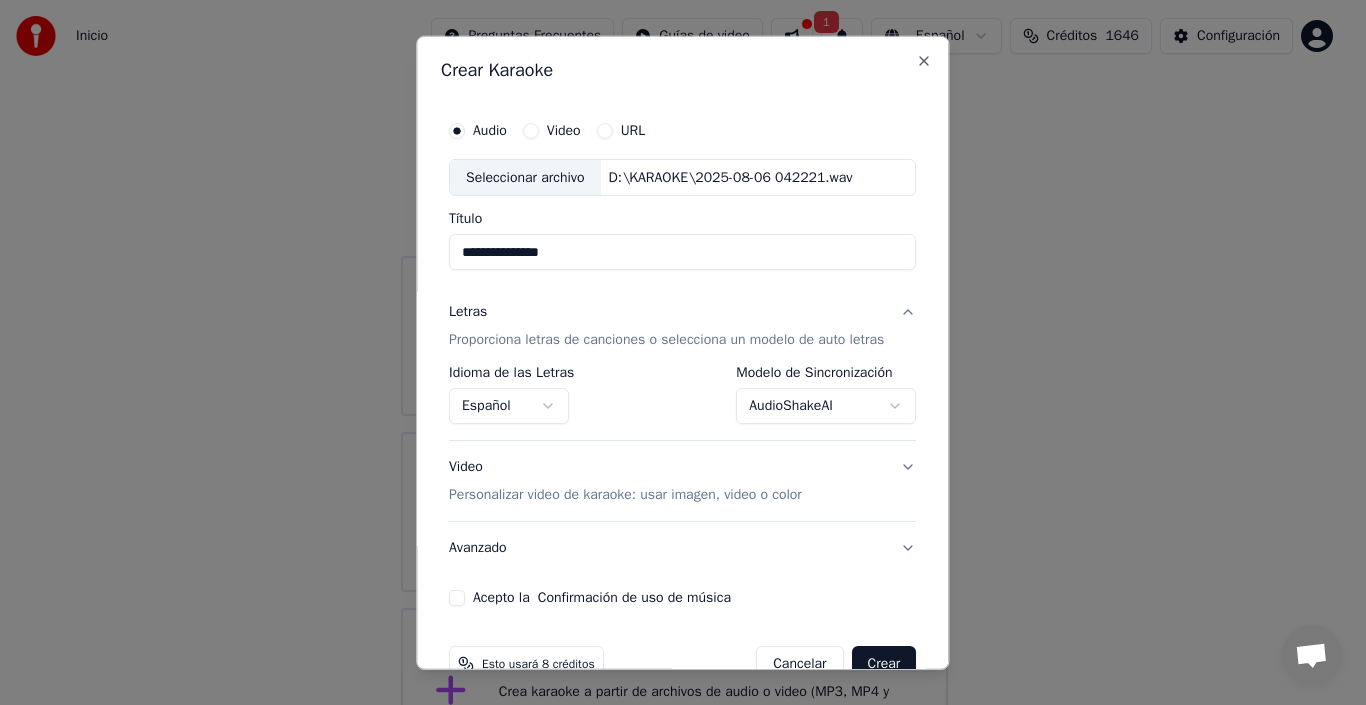 click on "Personalizar video de karaoke: usar imagen, video o color" at bounding box center [625, 495] 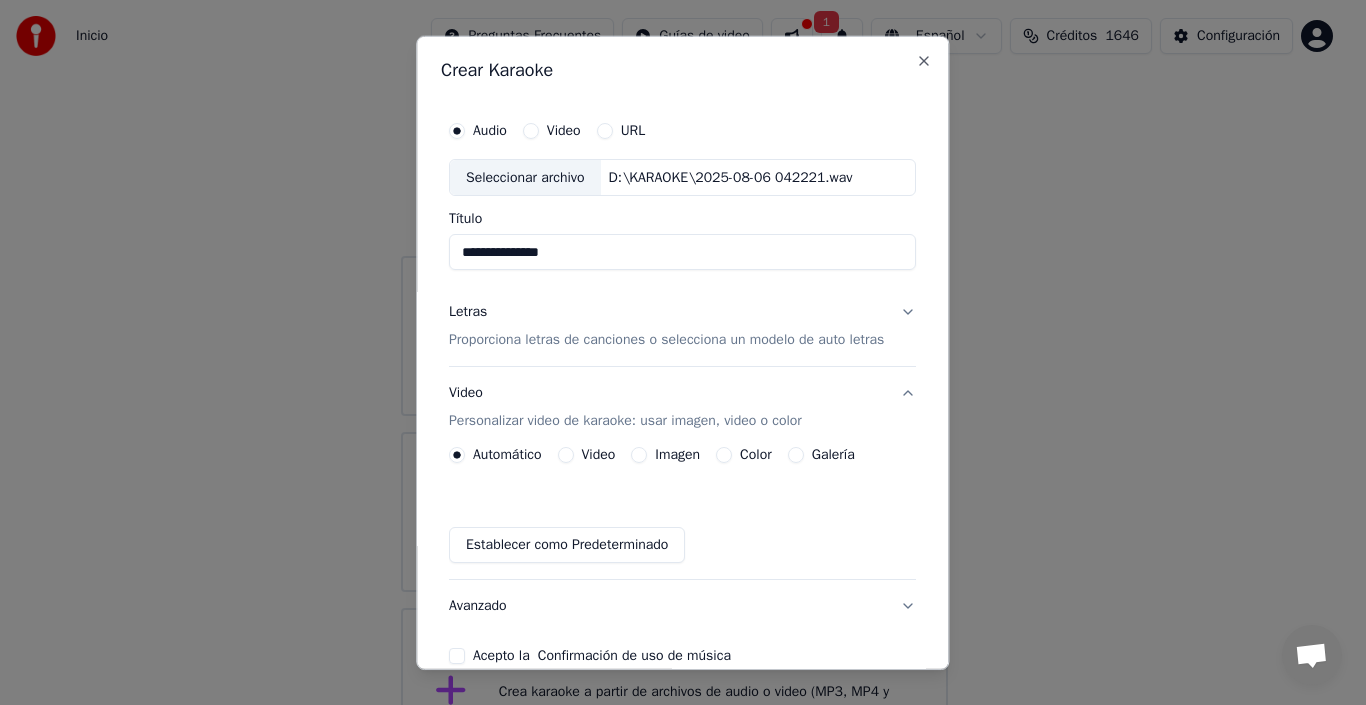 click on "Imagen" at bounding box center [678, 455] 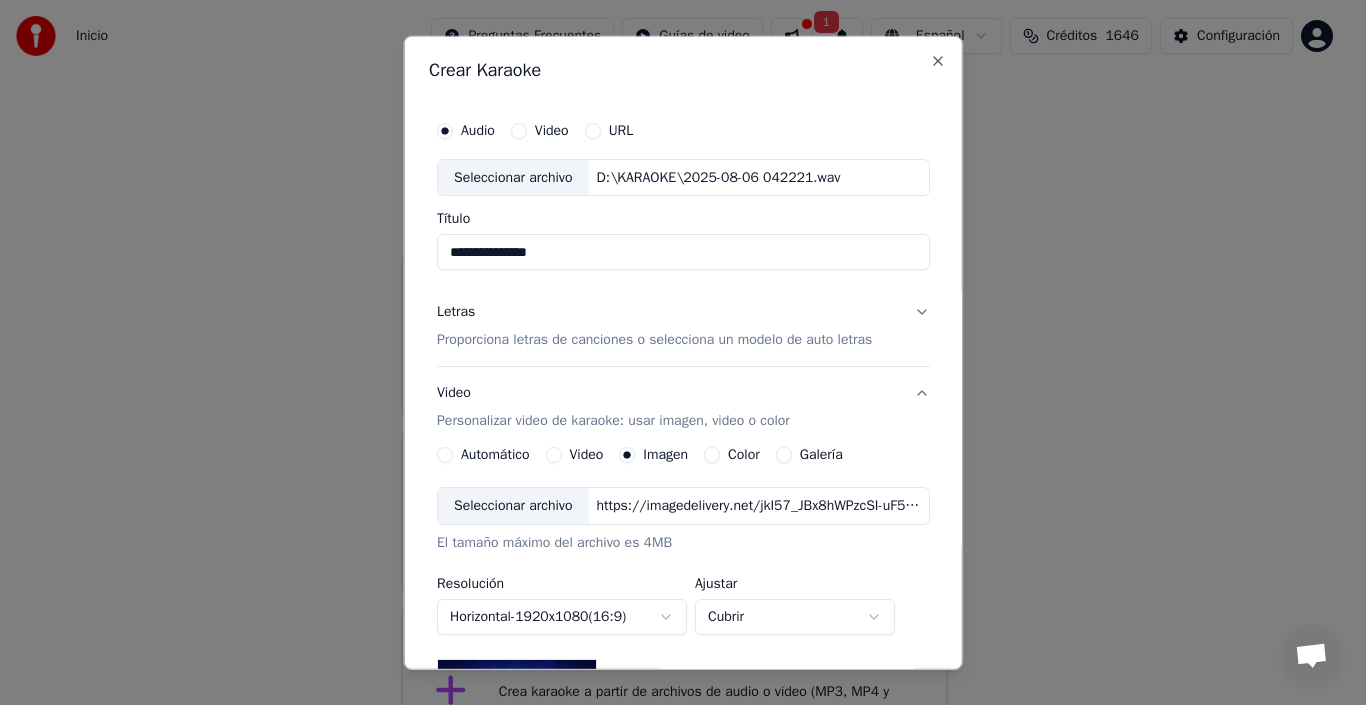 click on "Seleccionar archivo" at bounding box center [513, 506] 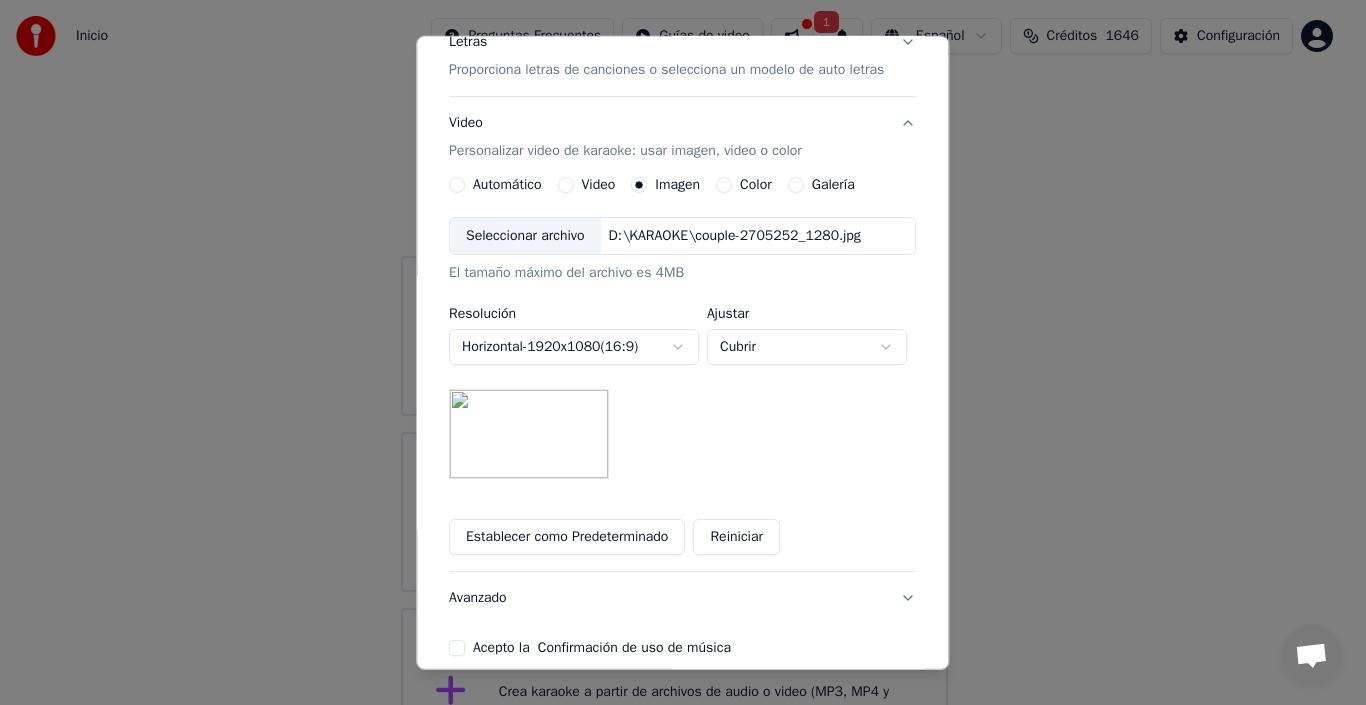 scroll, scrollTop: 282, scrollLeft: 0, axis: vertical 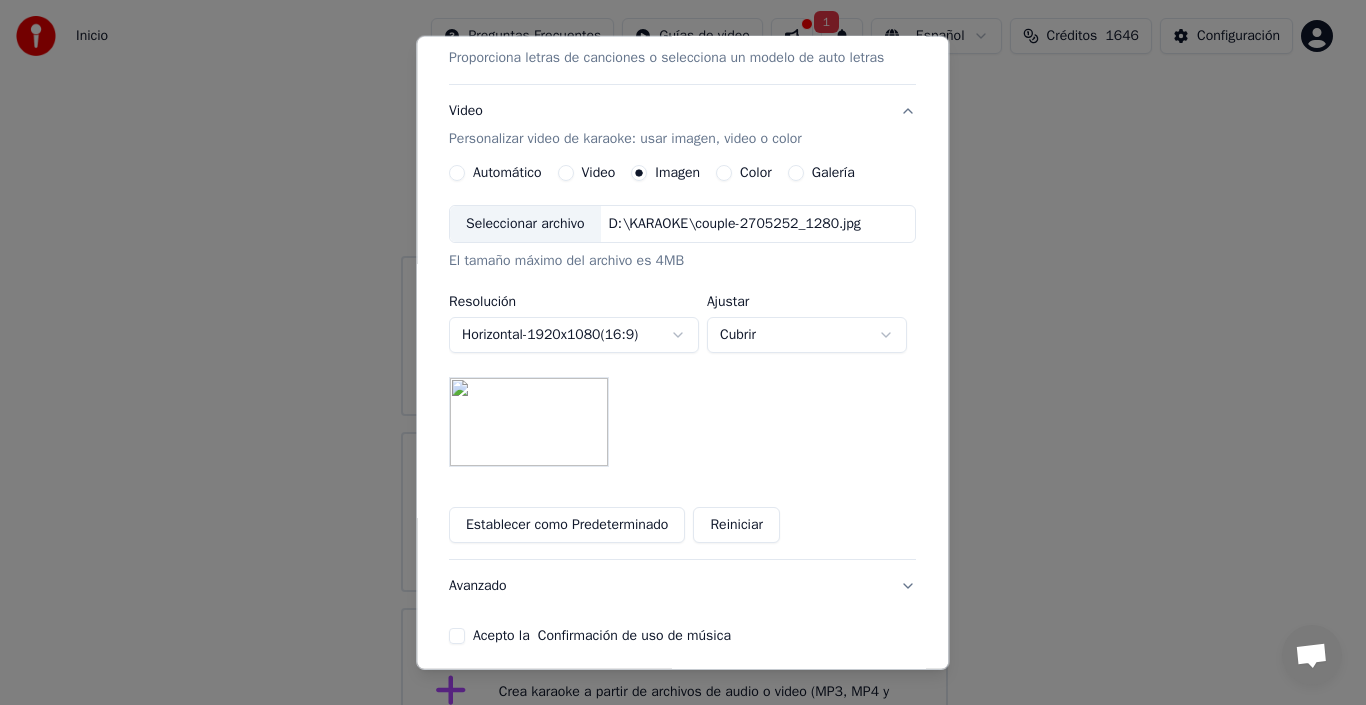 click on "Ajustar" at bounding box center [807, 302] 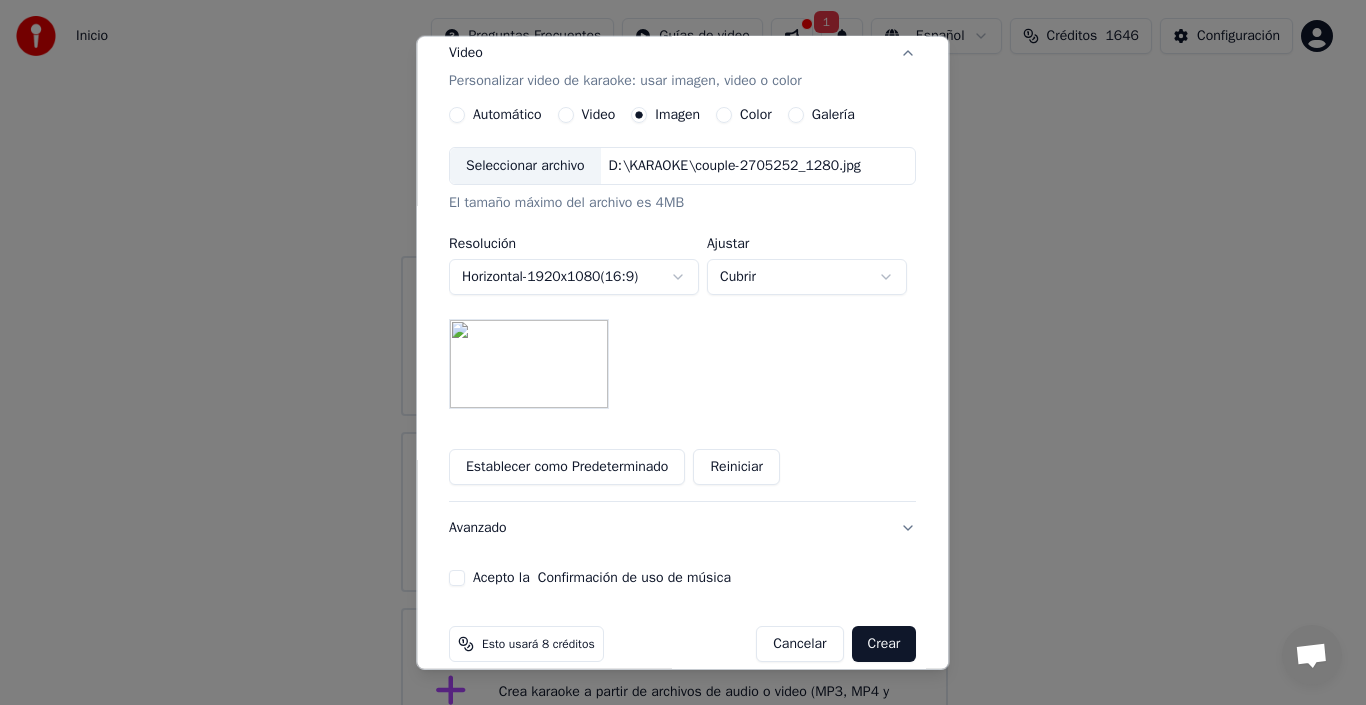 scroll, scrollTop: 365, scrollLeft: 0, axis: vertical 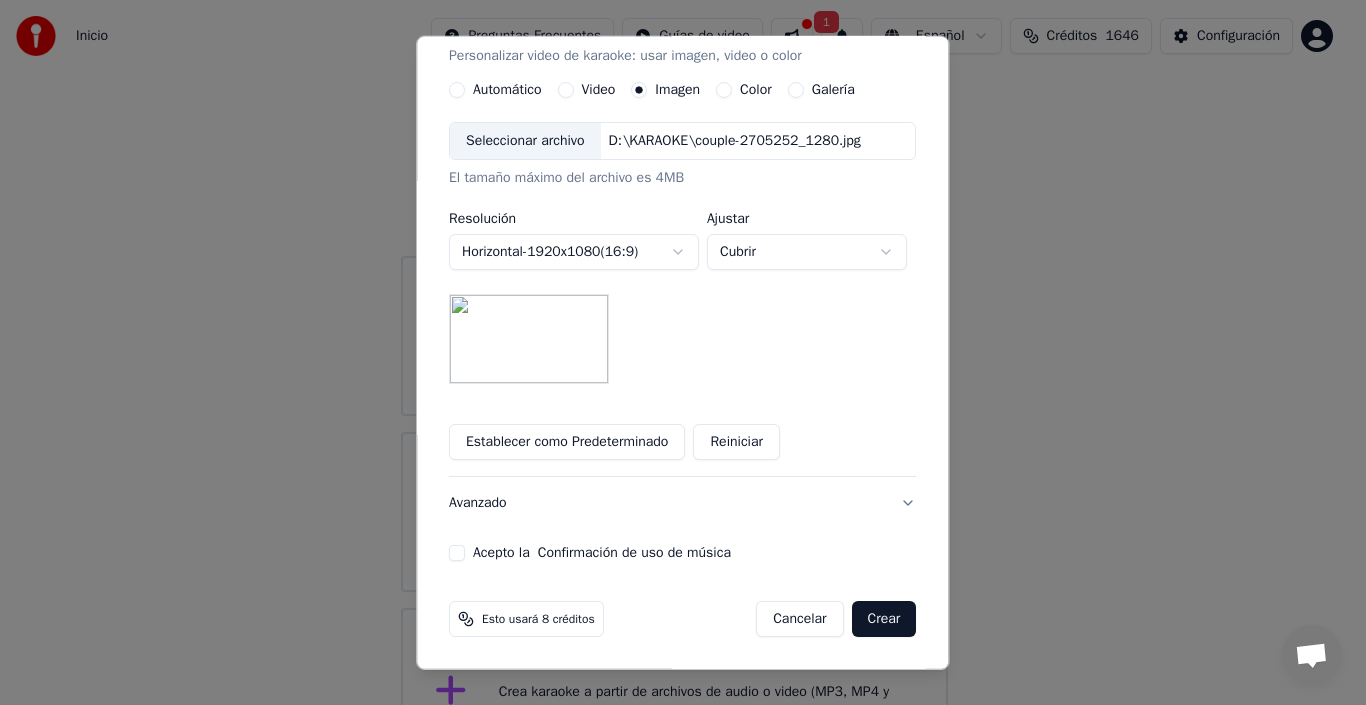 click on "Acepto la   Confirmación de uso de música" at bounding box center (457, 553) 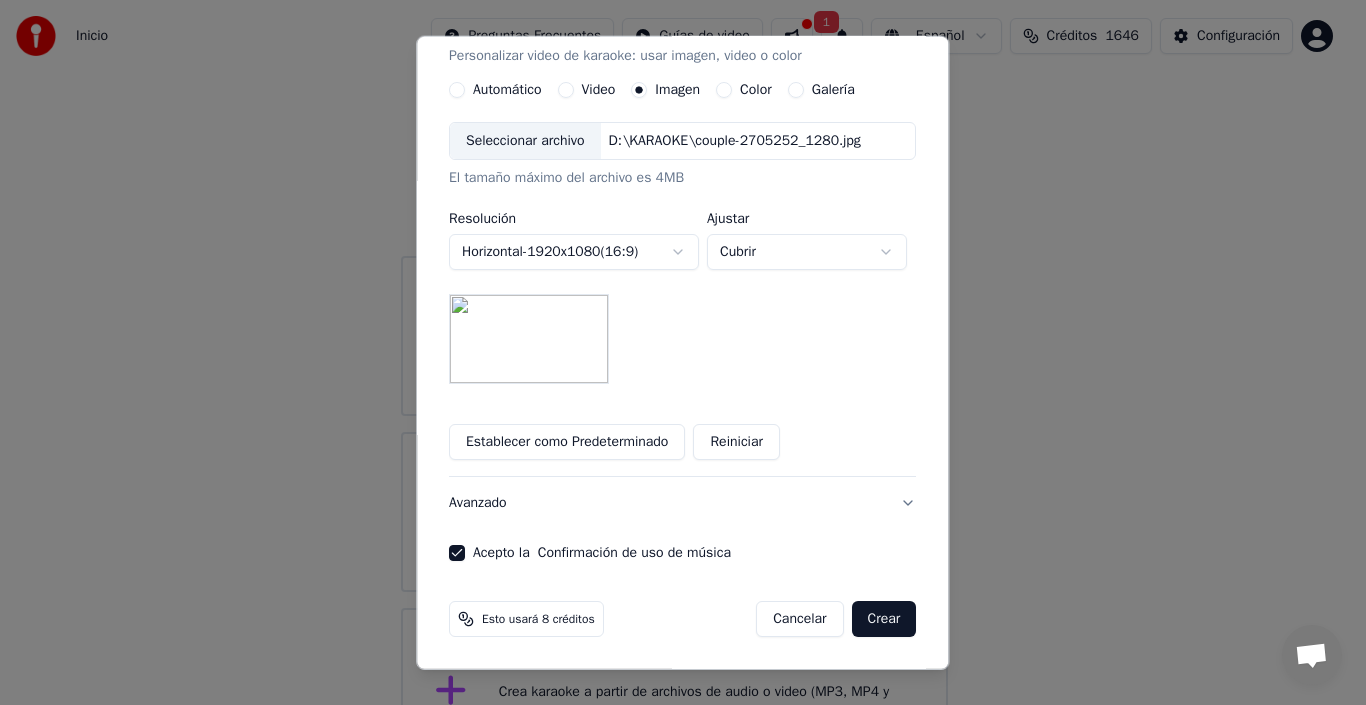click on "Crear" at bounding box center [884, 619] 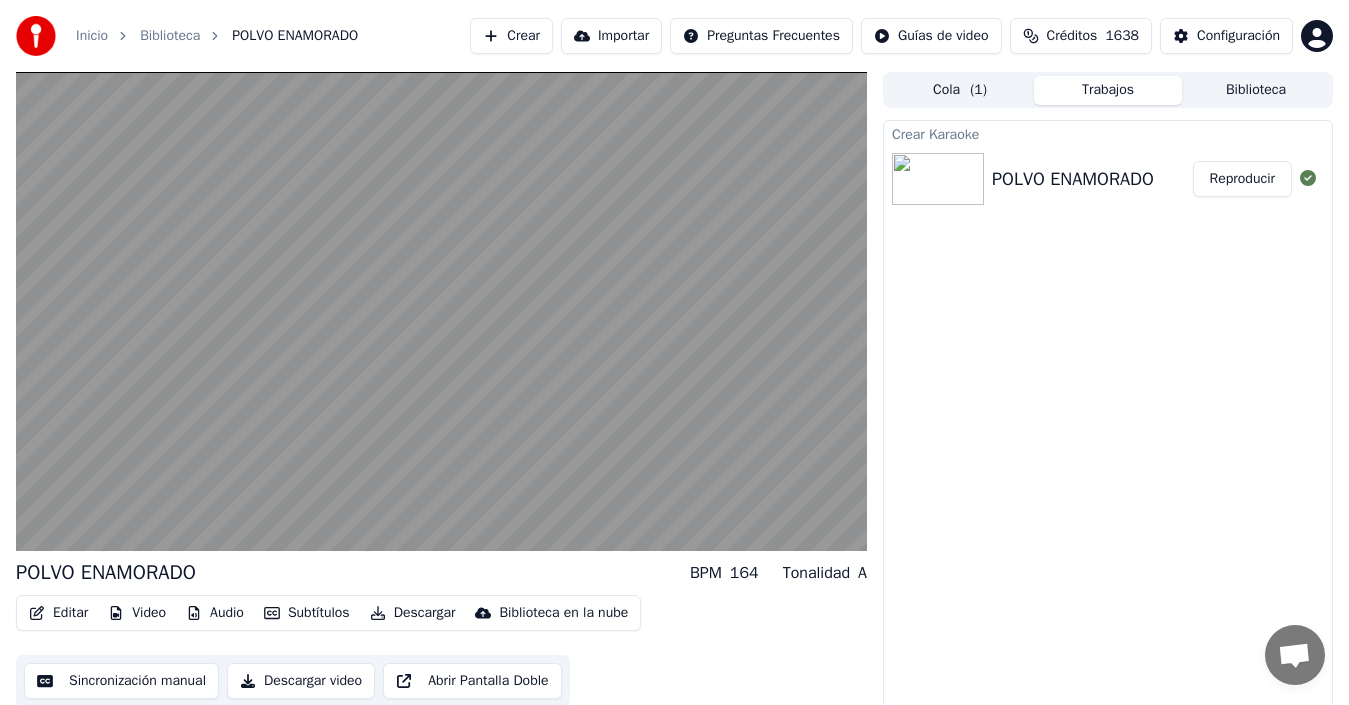click on "POLVO ENAMORADO BPM 164 Tonalidad A Editar Video Audio Subtítulos Descargar Biblioteca en la nube Sincronización manual Descargar video Abrir Pantalla Doble Cola ( 1 ) Trabajos Biblioteca Crear Karaoke POLVO ENAMORADO Reproducir" at bounding box center [674, 395] 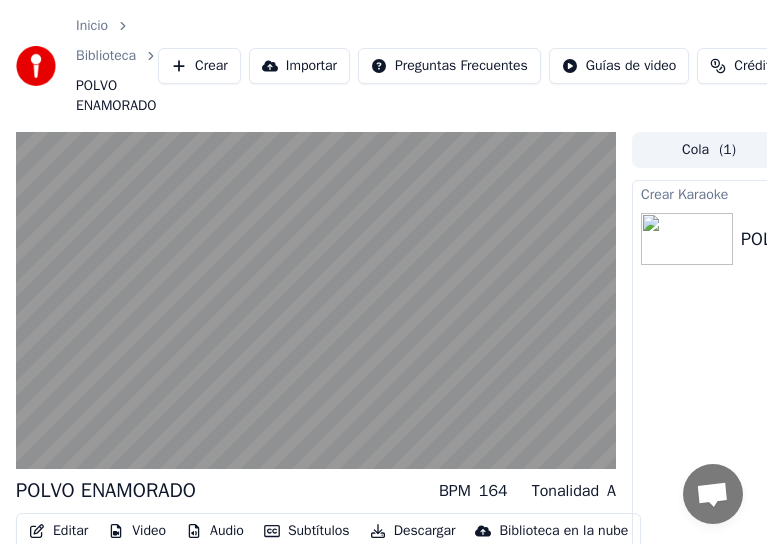 click on "Inicio Biblioteca POLVO ENAMORADO Crear Importar Preguntas Frecuentes Guías de video Créditos 1638 Configuración" at bounding box center [383, 66] 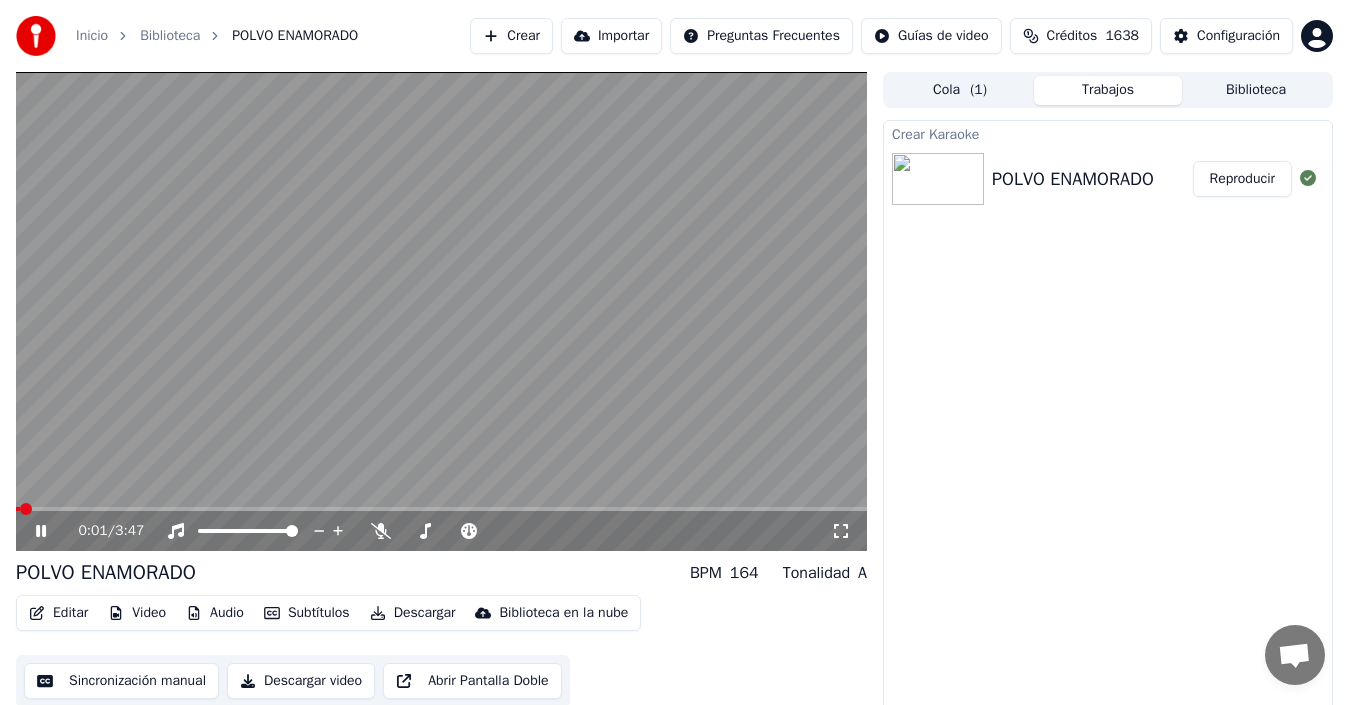click at bounding box center [18, 509] 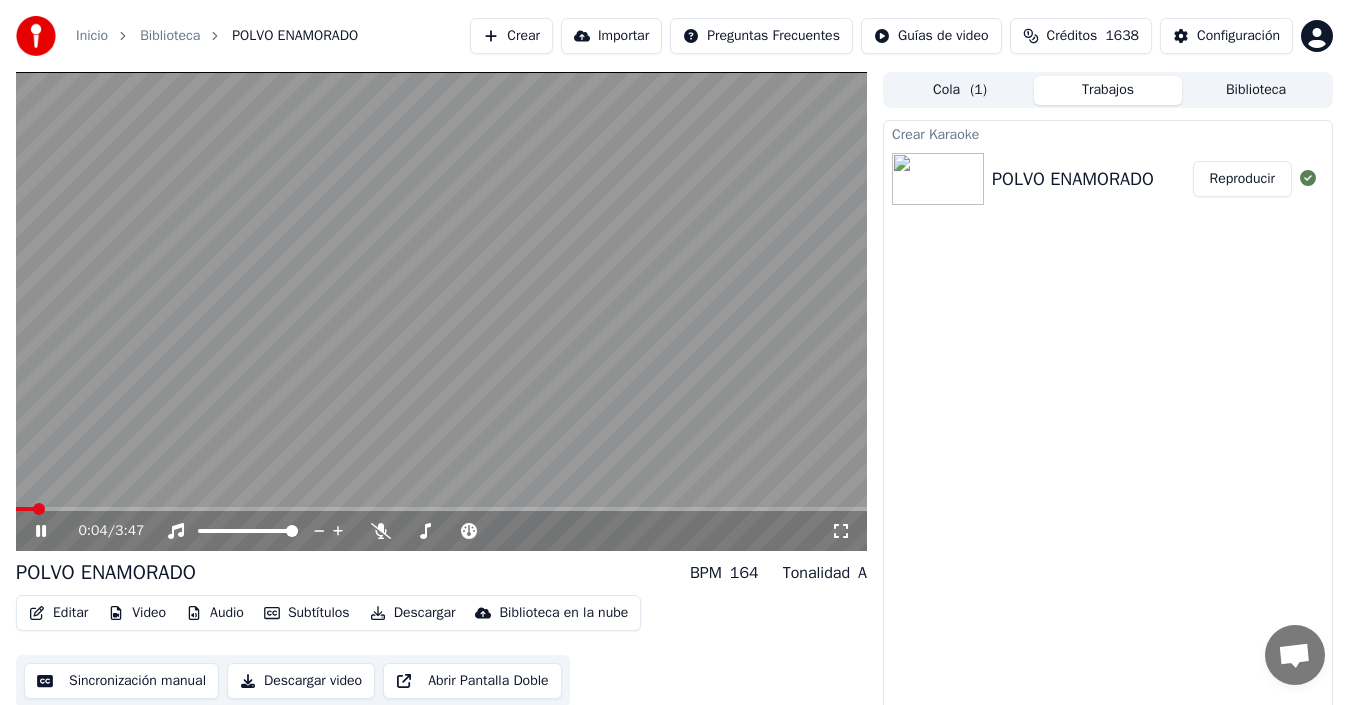click on "Editar" at bounding box center (58, 613) 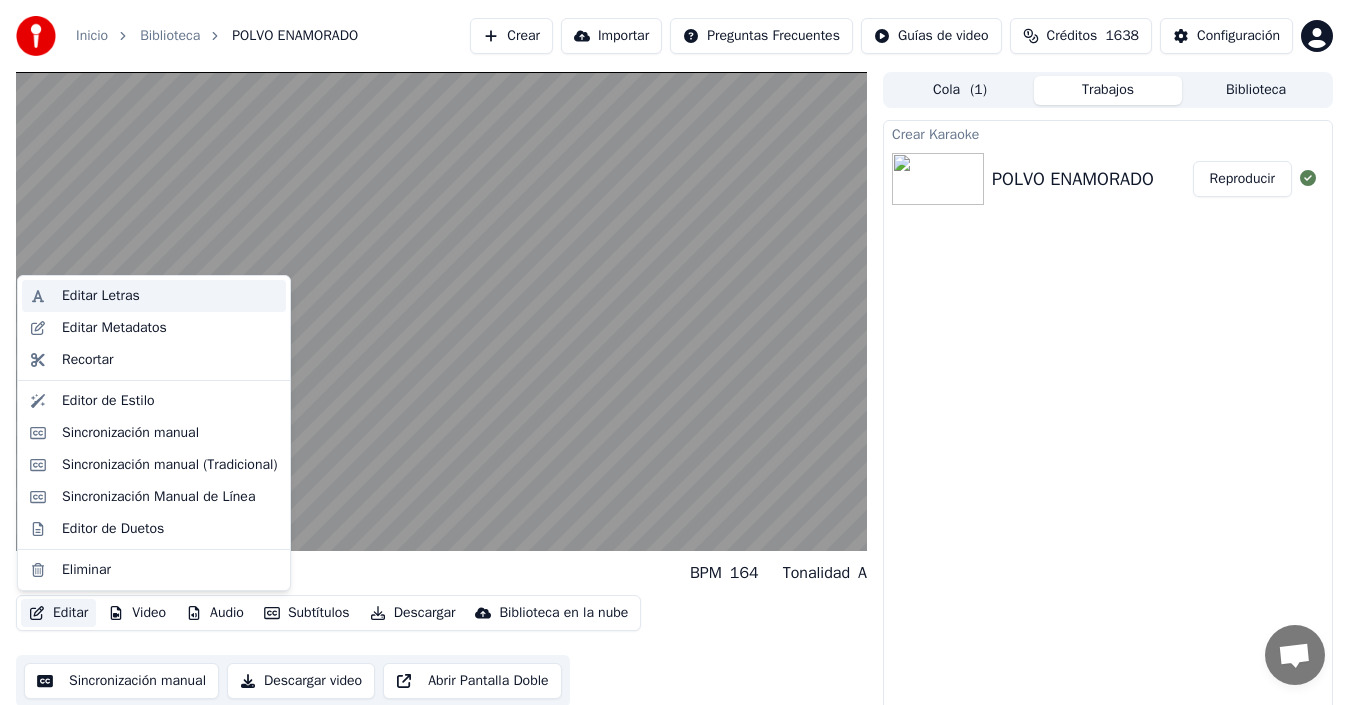 click on "Editar Letras" at bounding box center (101, 296) 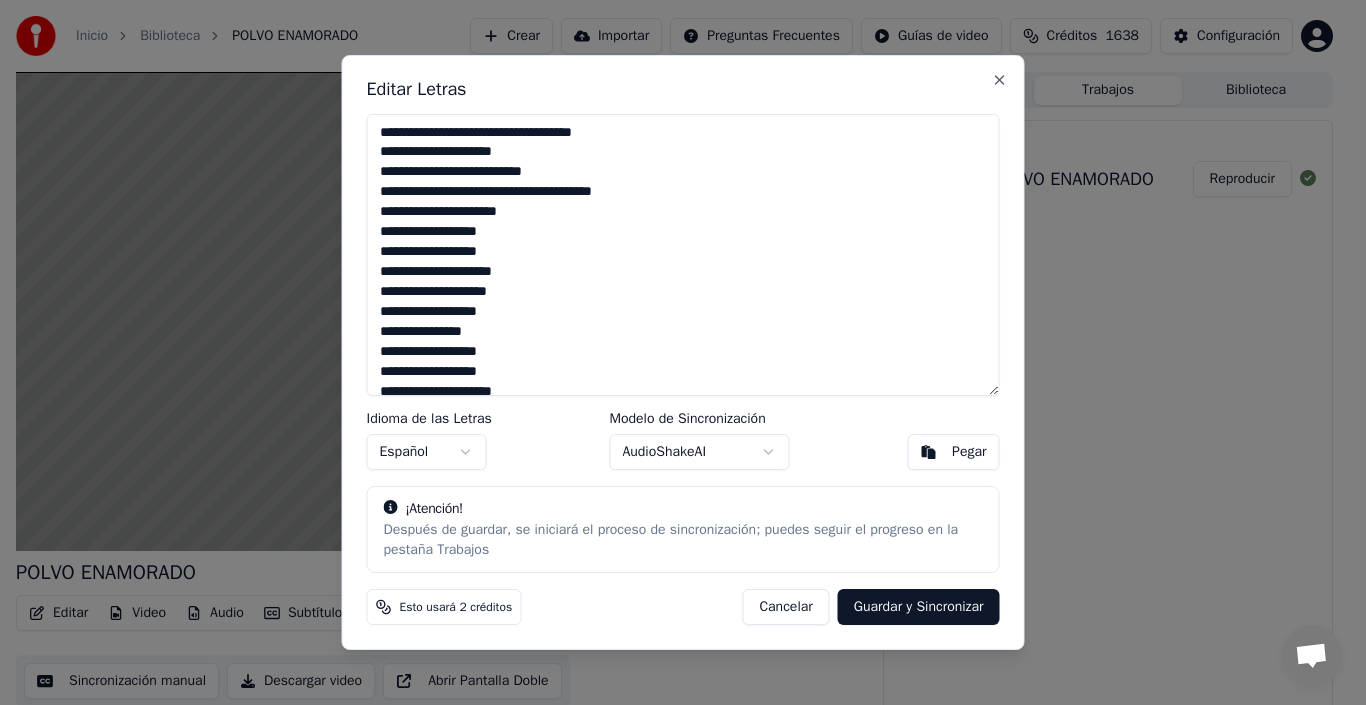 drag, startPoint x: 385, startPoint y: 130, endPoint x: 359, endPoint y: 127, distance: 26.172504 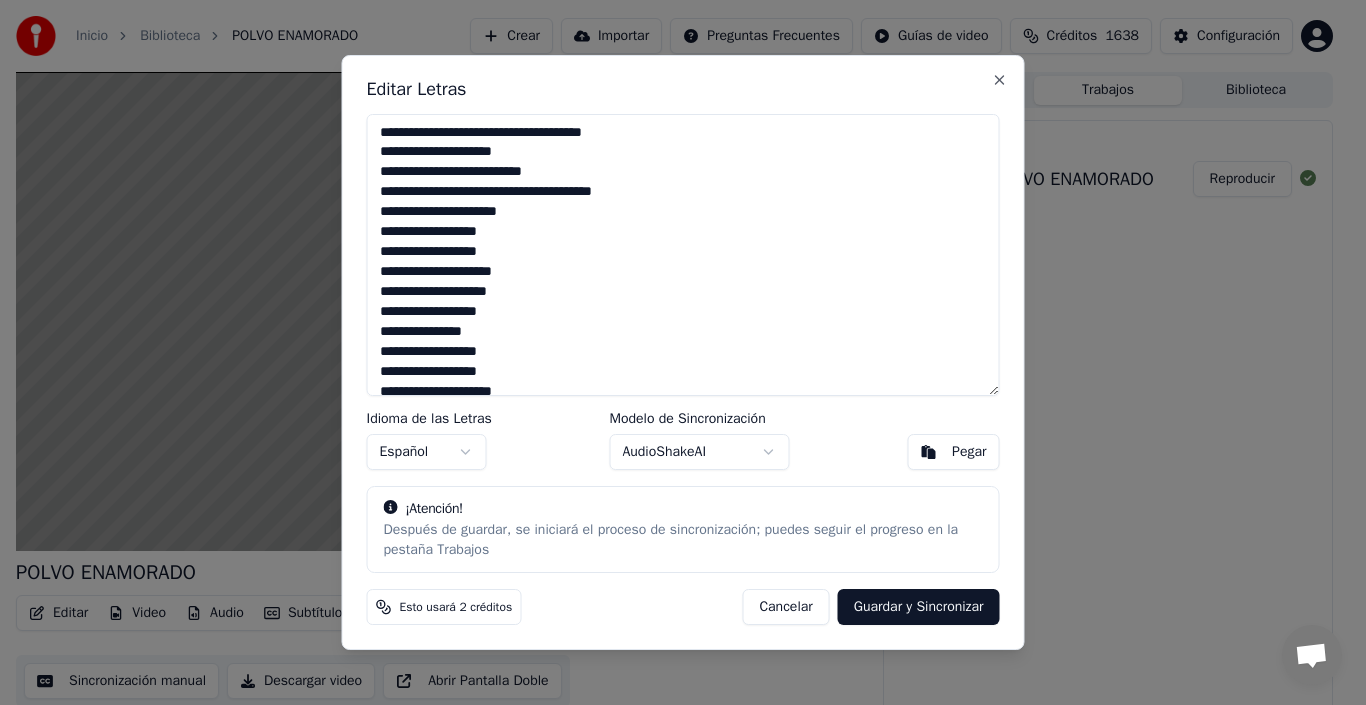 drag, startPoint x: 614, startPoint y: 77, endPoint x: 734, endPoint y: 77, distance: 120 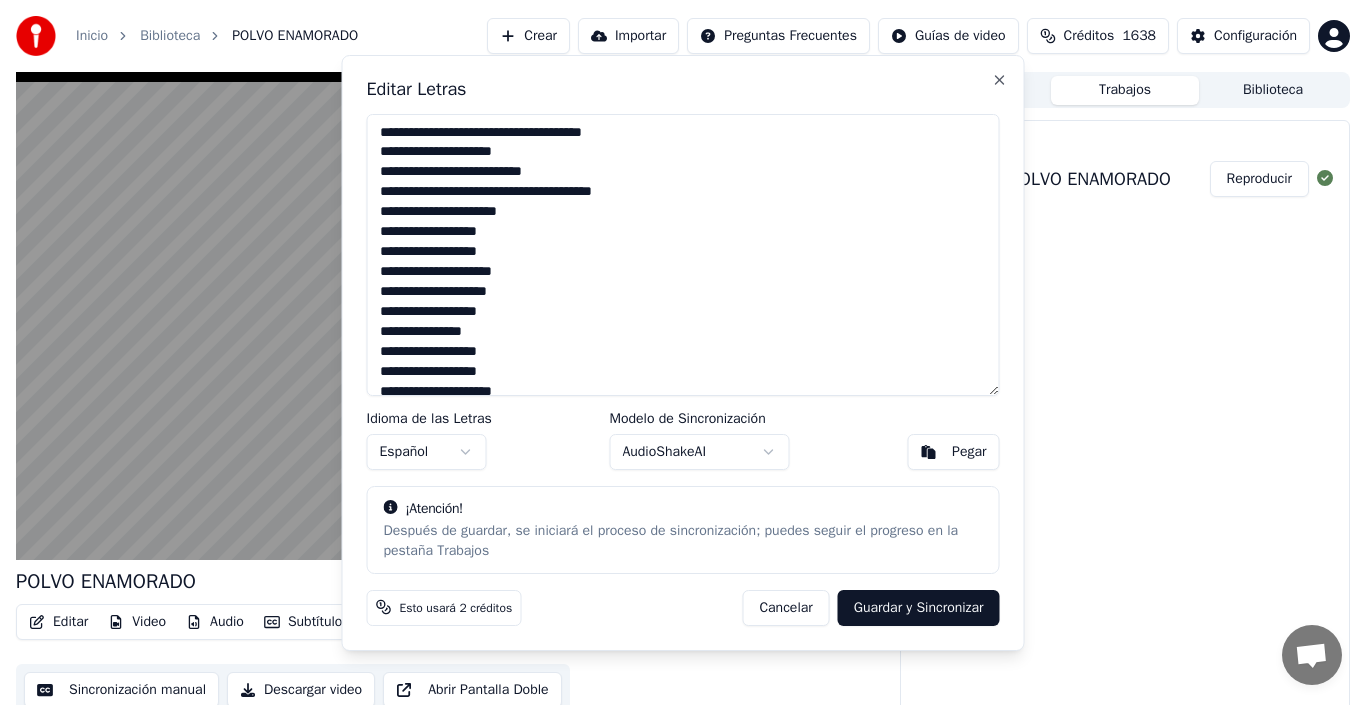 type on "**********" 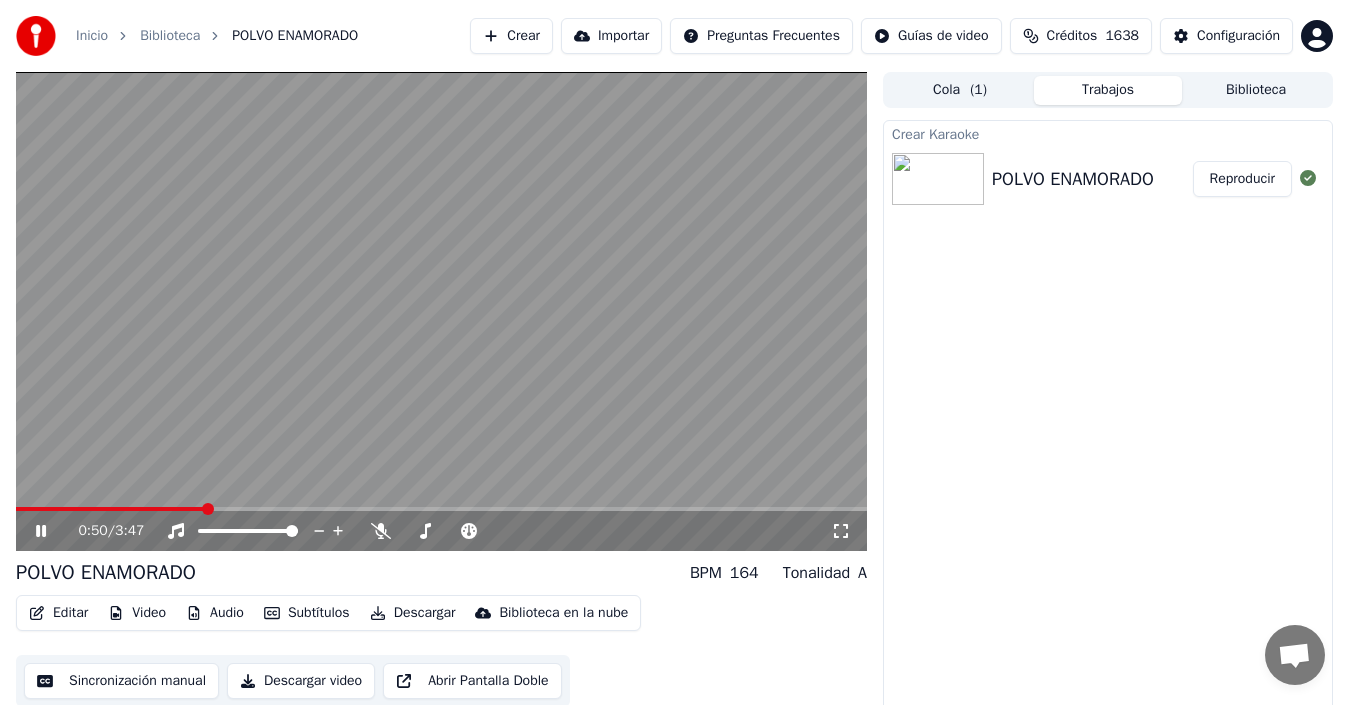 click 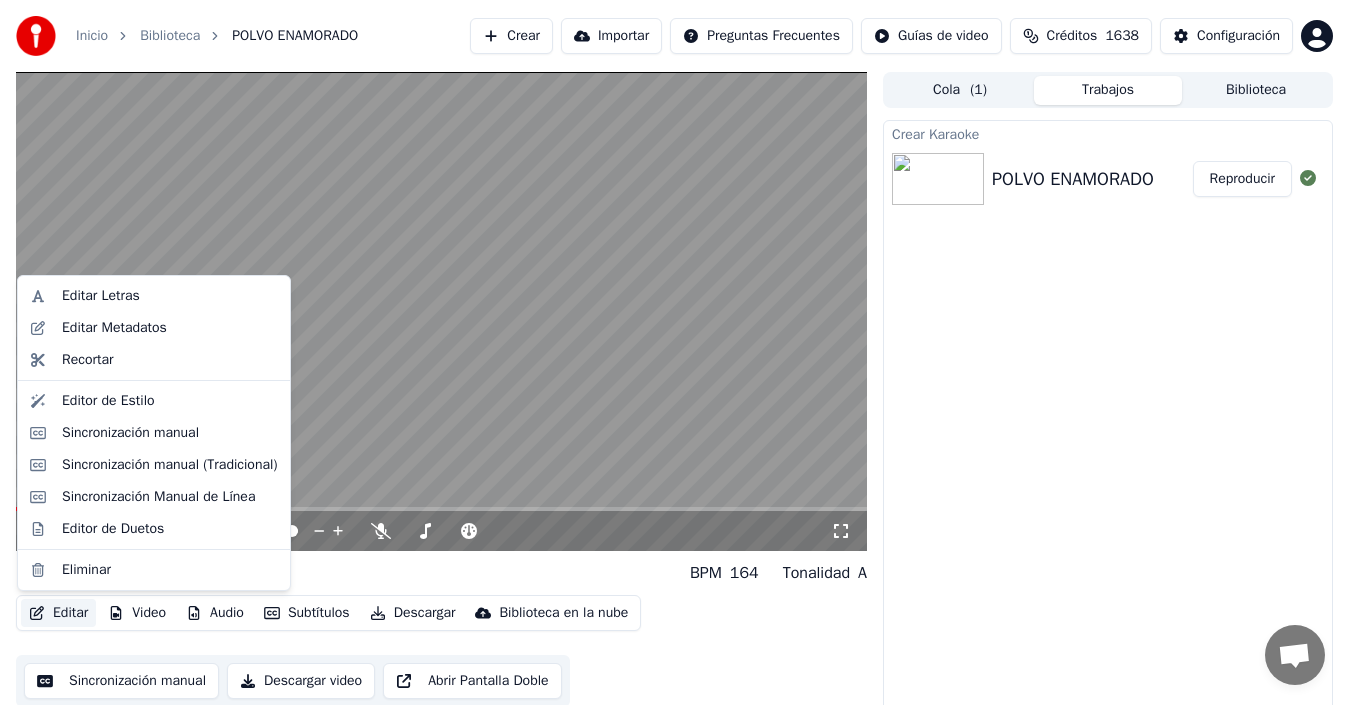 click on "Editar" at bounding box center (58, 613) 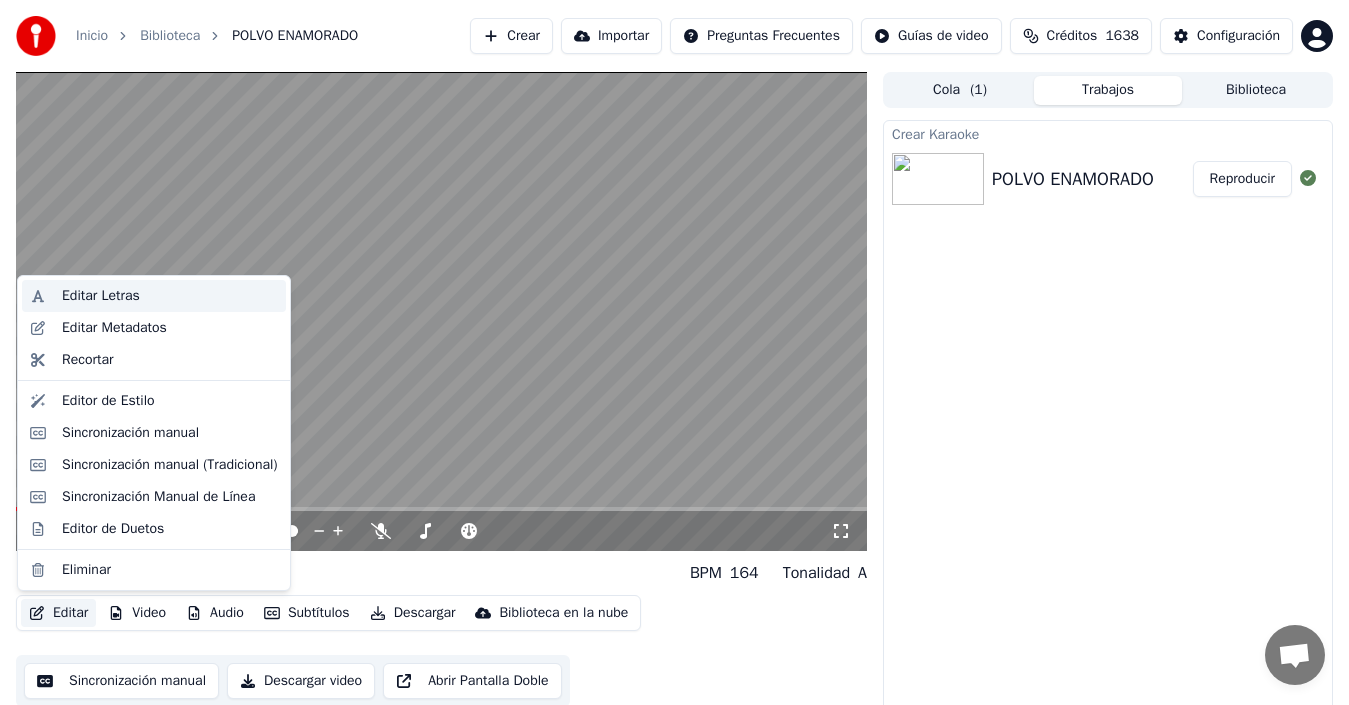 click on "Editar Letras" at bounding box center [101, 296] 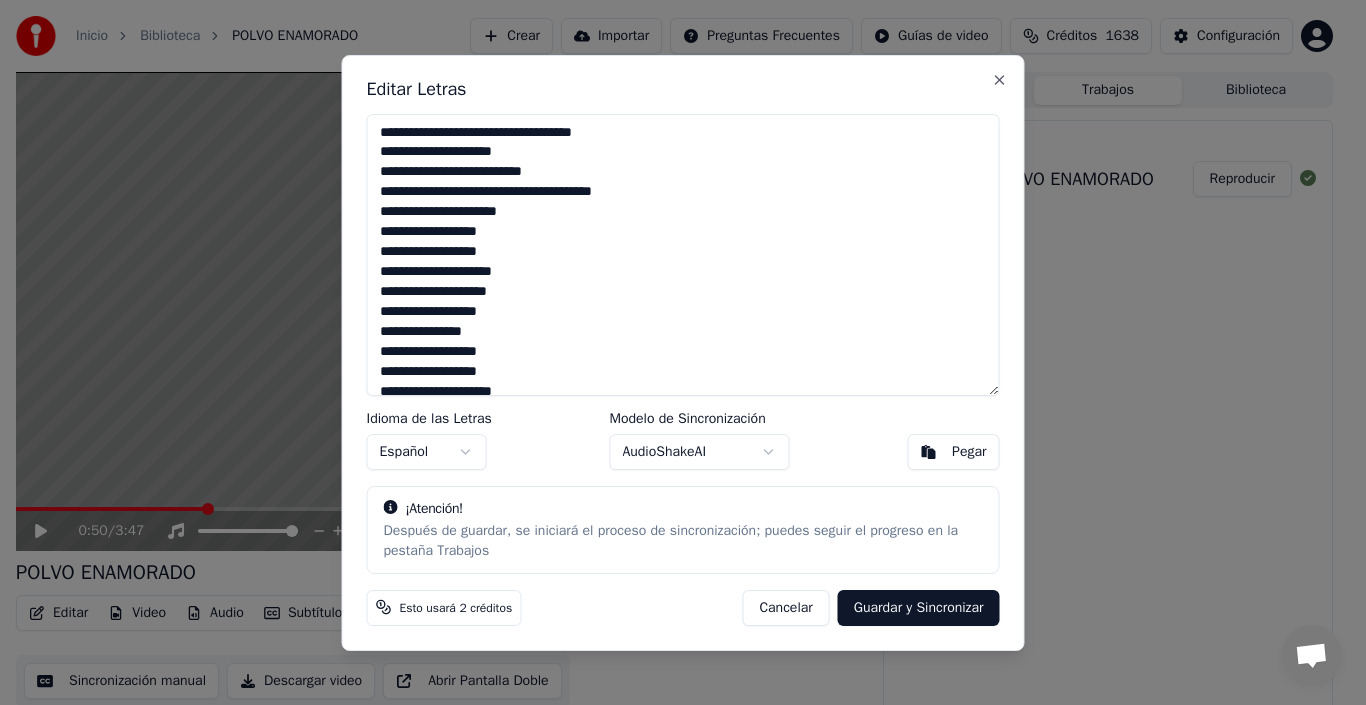 drag, startPoint x: 766, startPoint y: 80, endPoint x: 622, endPoint y: 77, distance: 144.03125 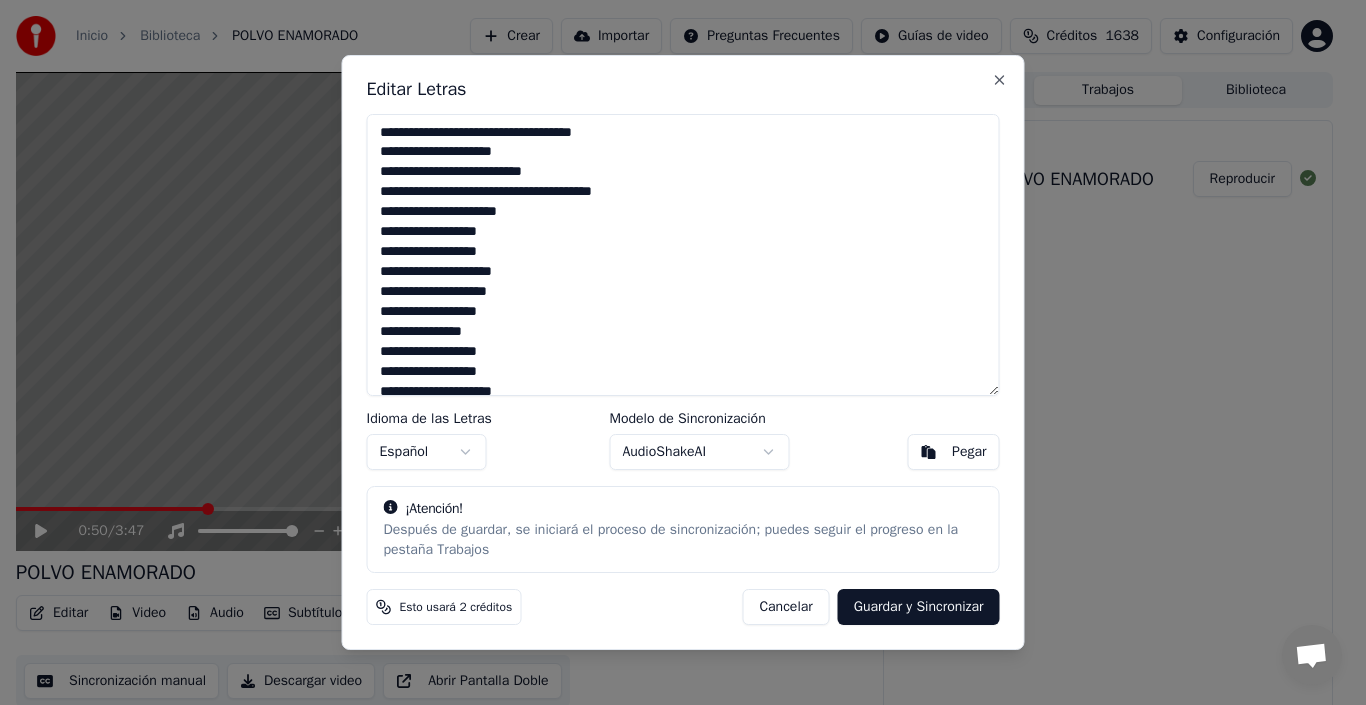 click on "**********" at bounding box center [683, 255] 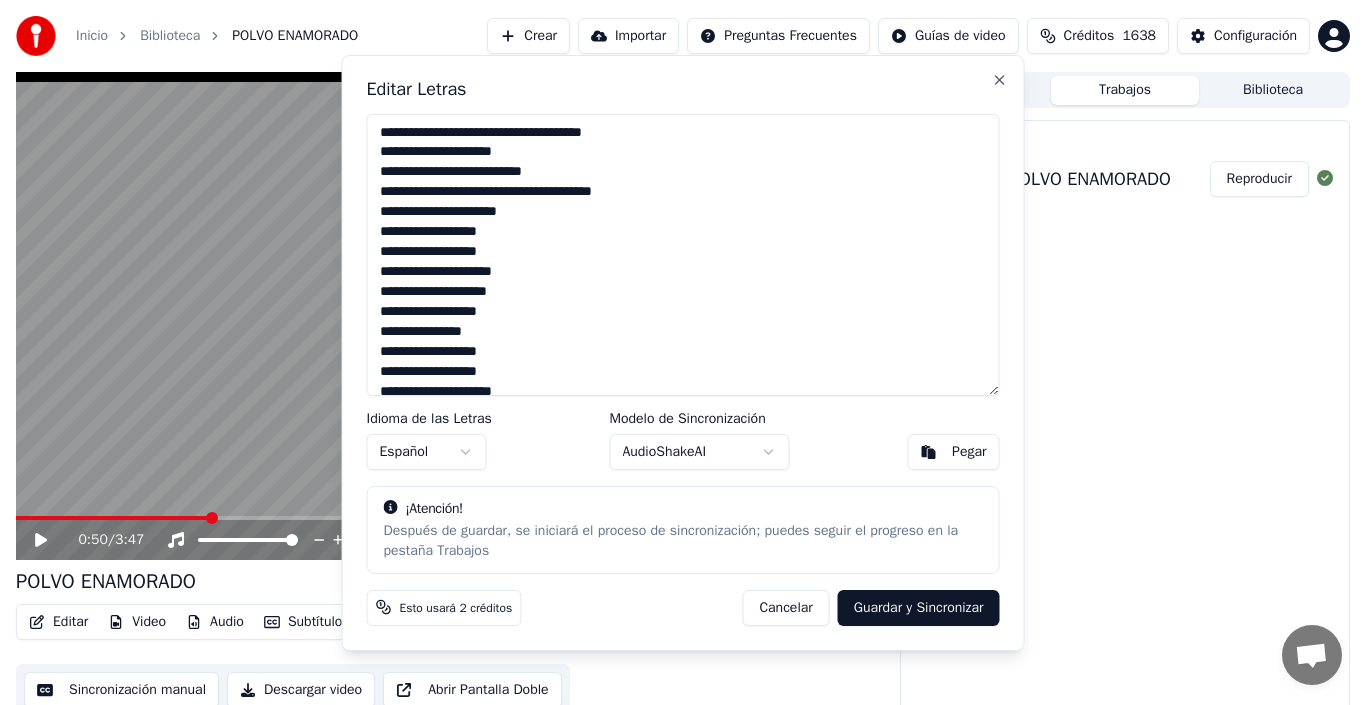 type on "**********" 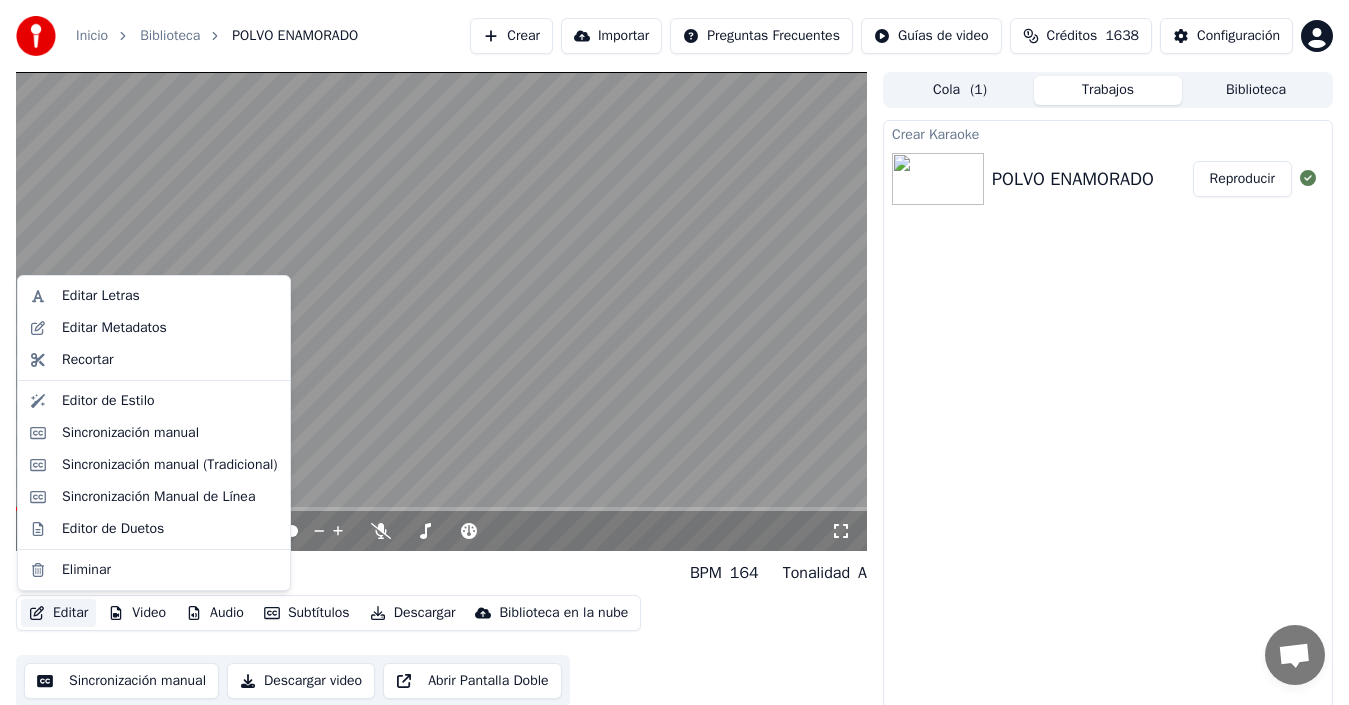 click on "Editar" at bounding box center (58, 613) 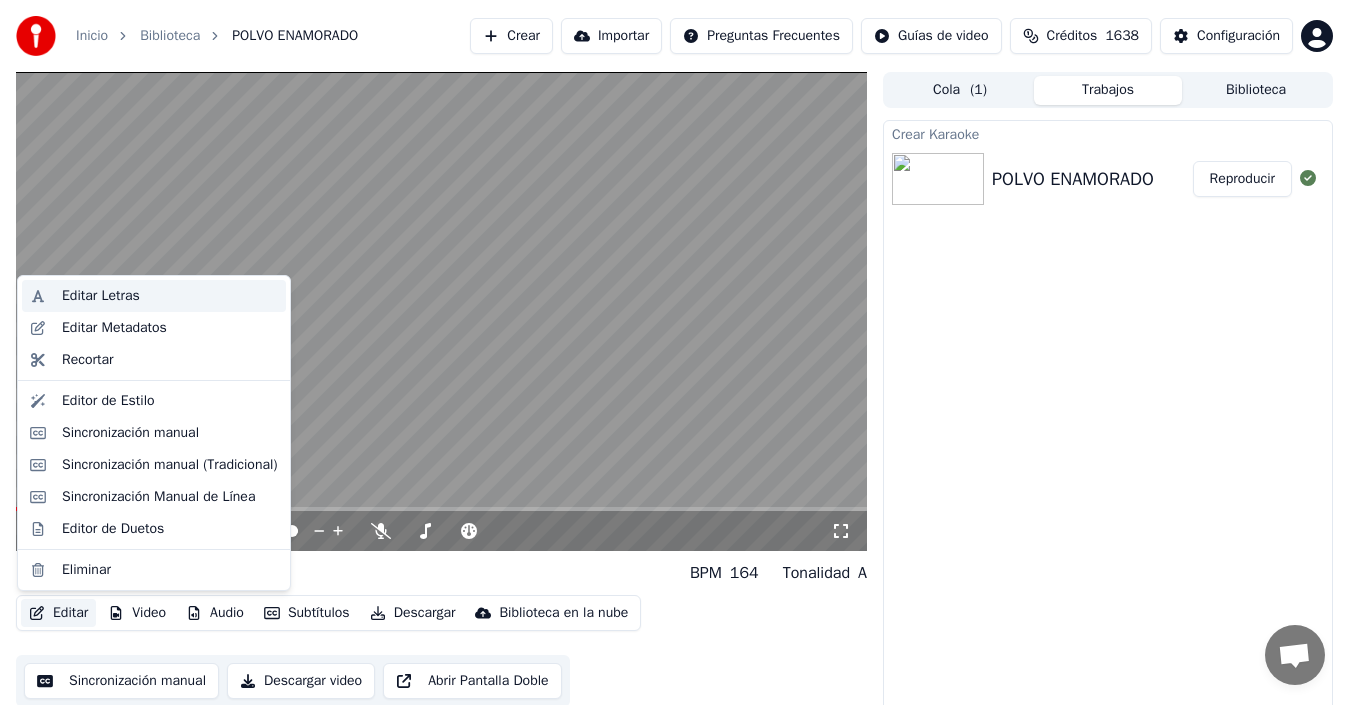 click on "Editar Letras" at bounding box center [101, 296] 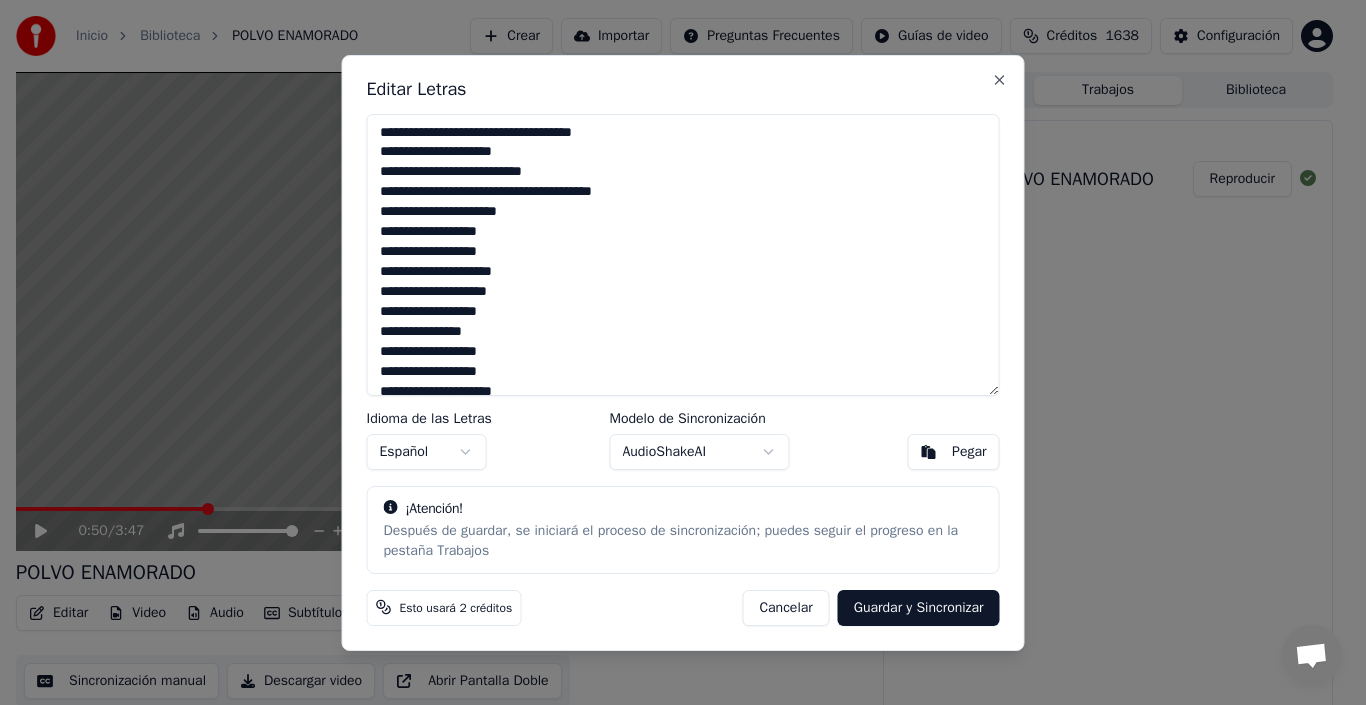 drag, startPoint x: 387, startPoint y: 128, endPoint x: 356, endPoint y: 127, distance: 31.016125 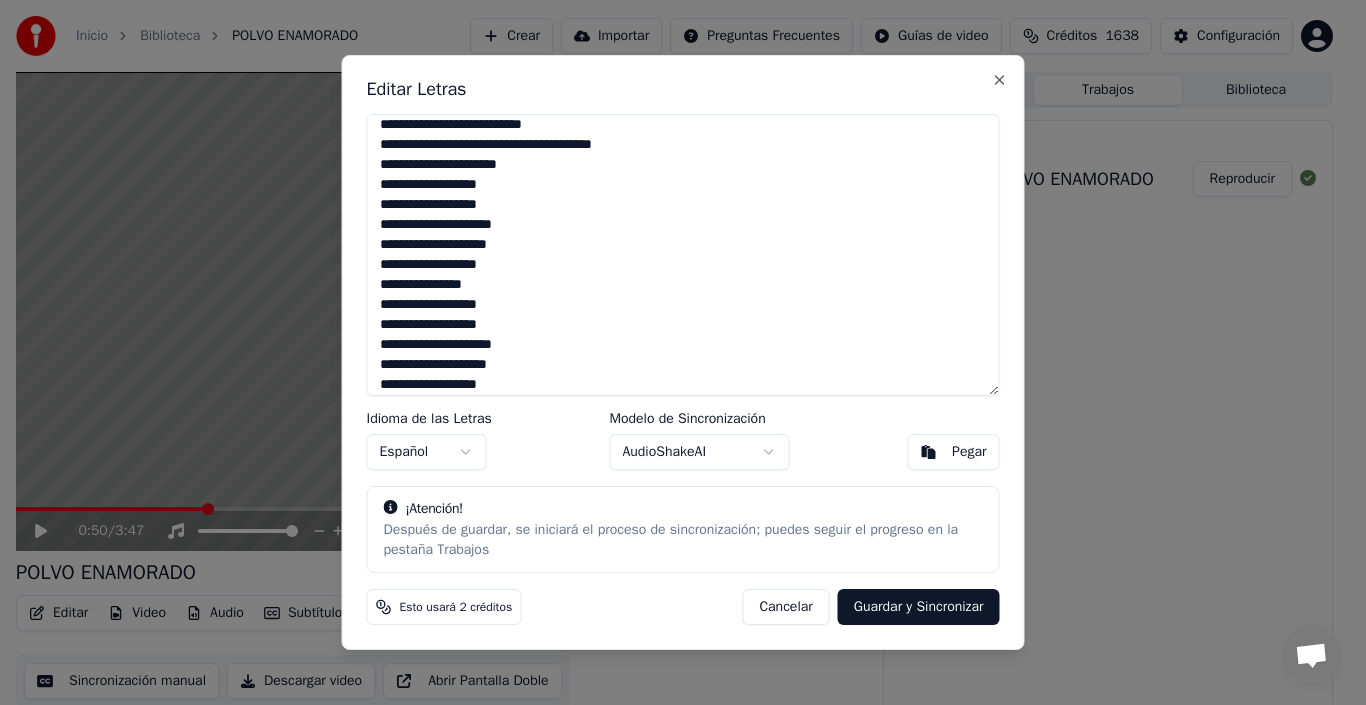 scroll, scrollTop: 55, scrollLeft: 0, axis: vertical 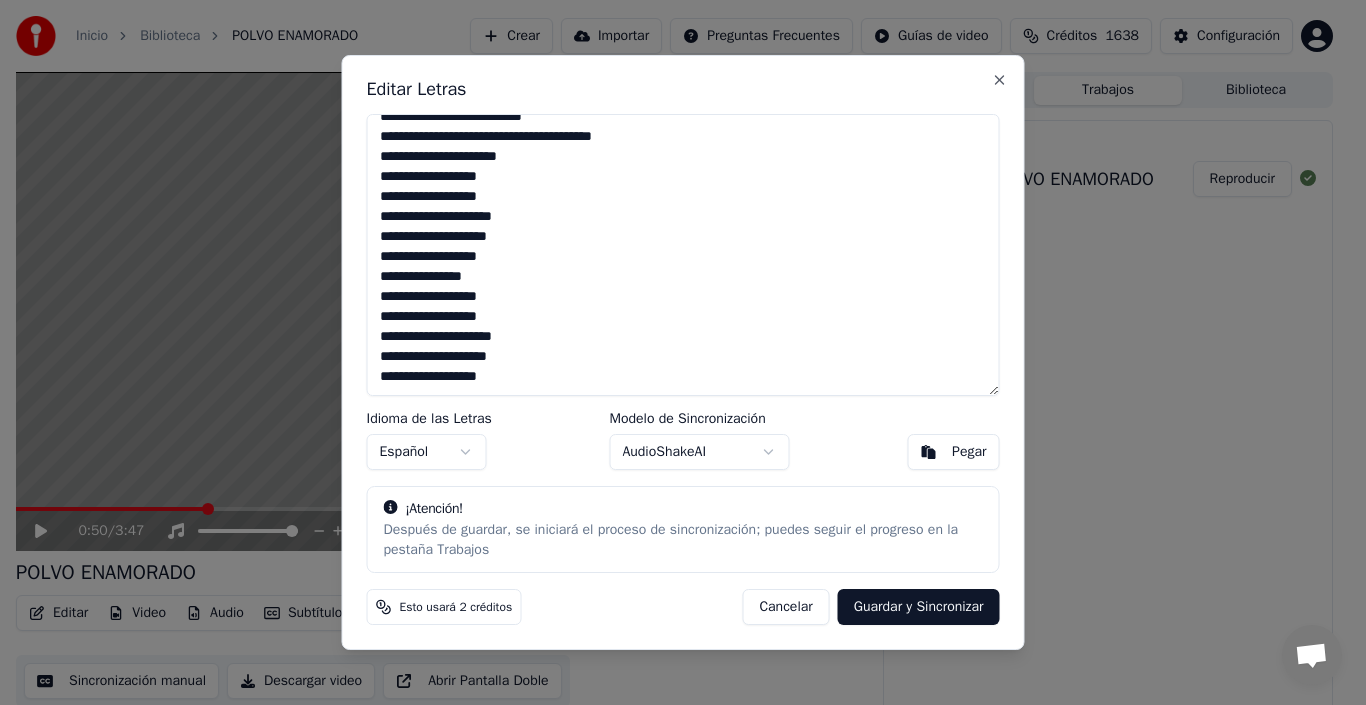click on "**********" at bounding box center (683, 255) 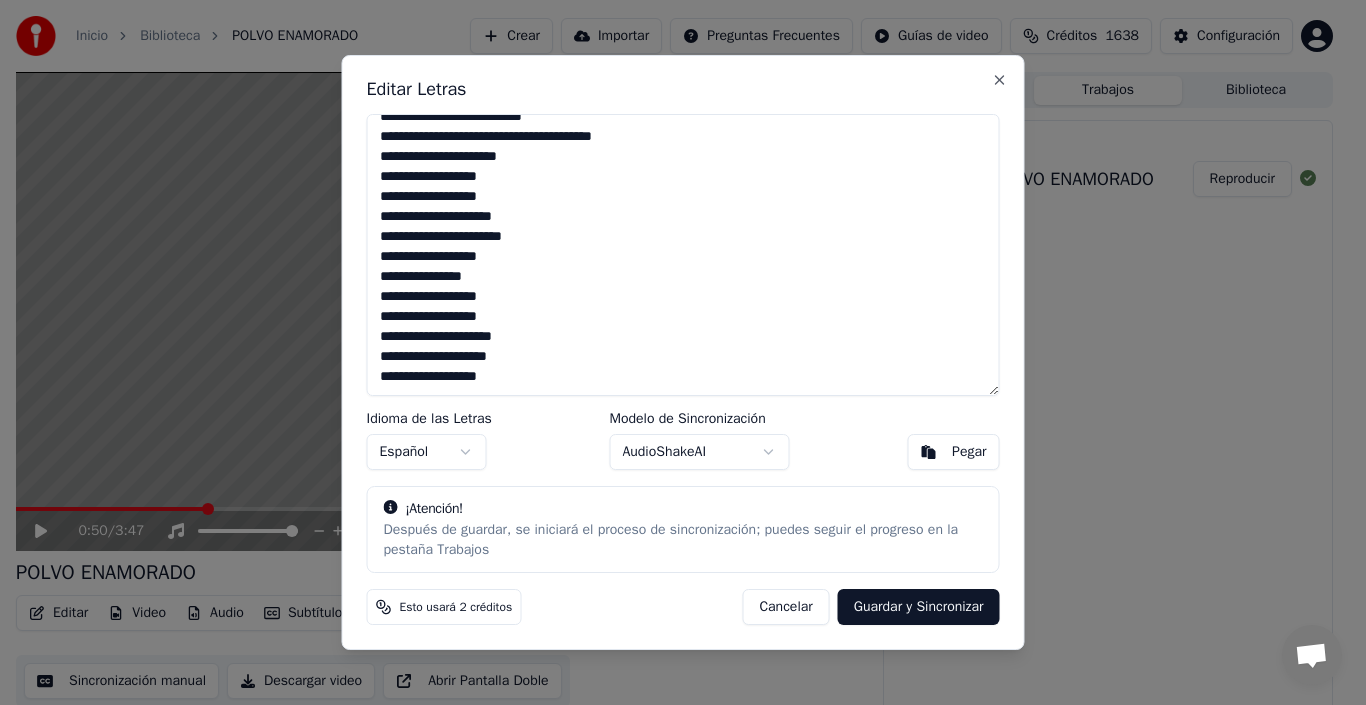 drag, startPoint x: 405, startPoint y: 277, endPoint x: 368, endPoint y: 280, distance: 37.12142 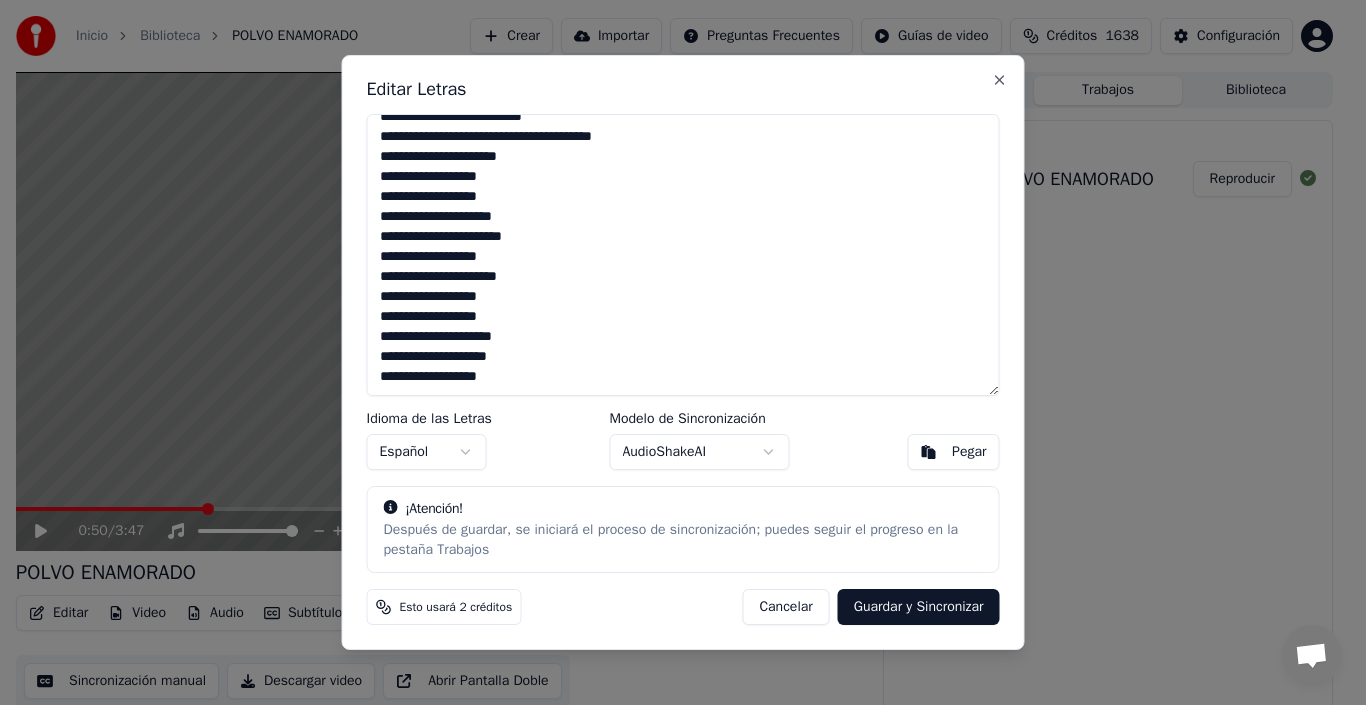 click on "**********" at bounding box center (683, 255) 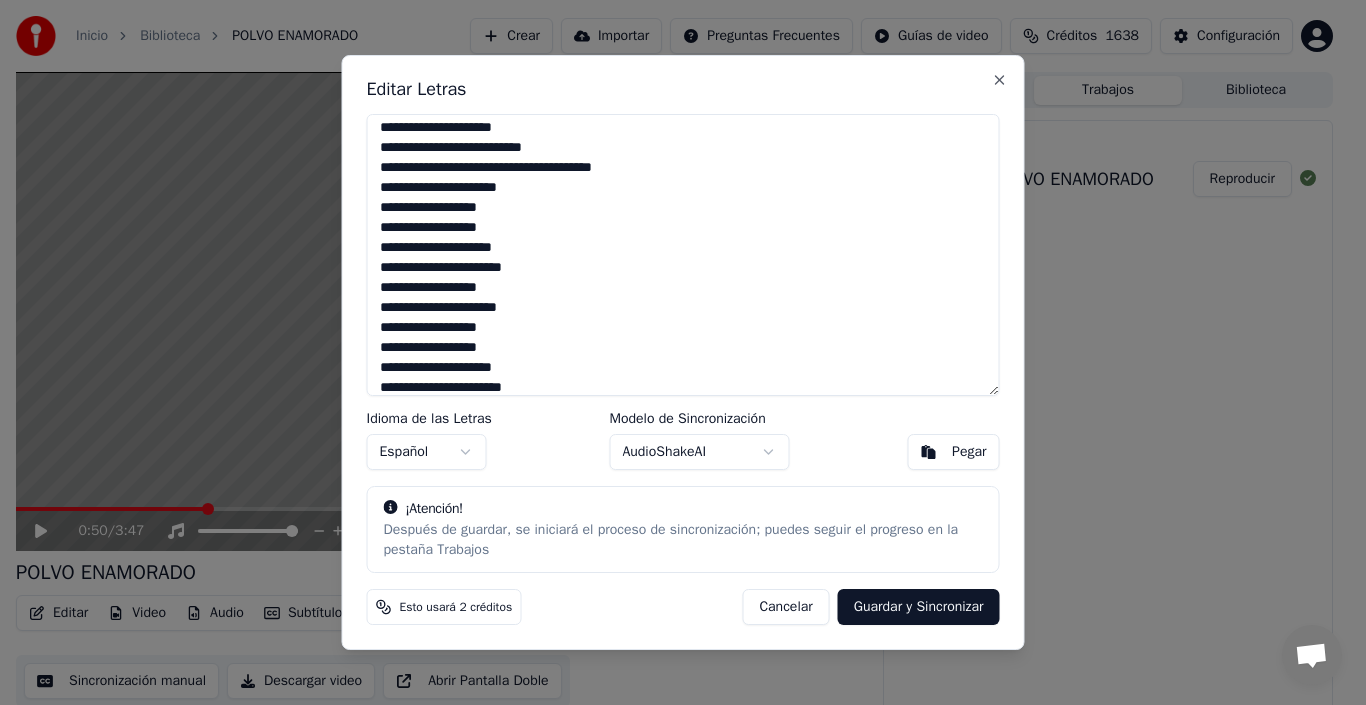 scroll, scrollTop: 0, scrollLeft: 0, axis: both 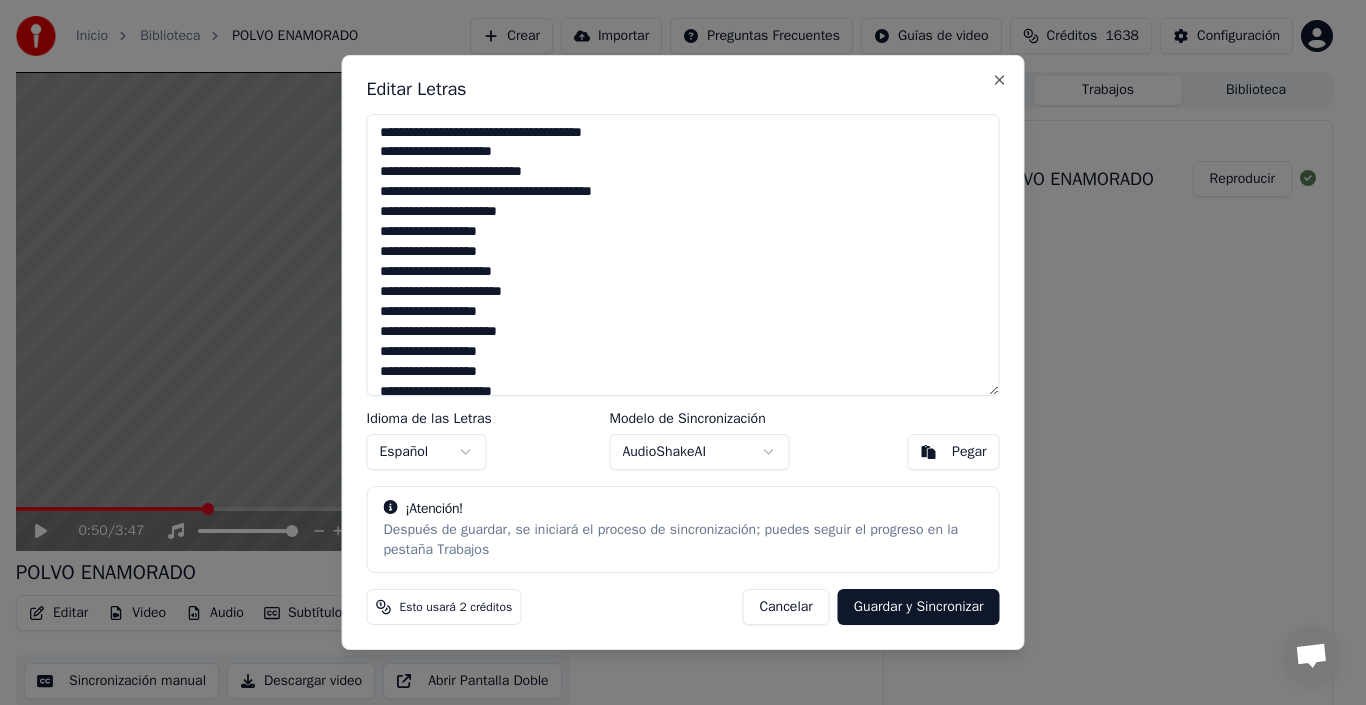 click on "**********" at bounding box center (683, 255) 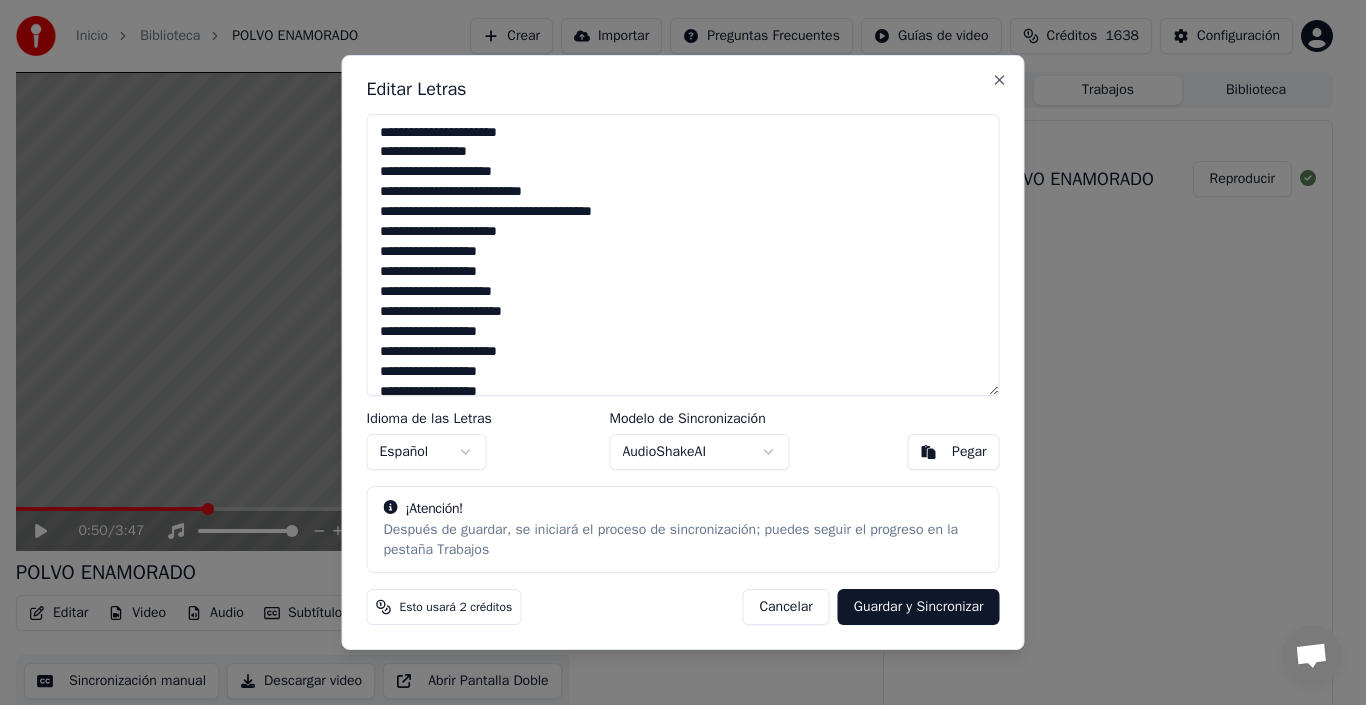 click on "**********" at bounding box center (683, 255) 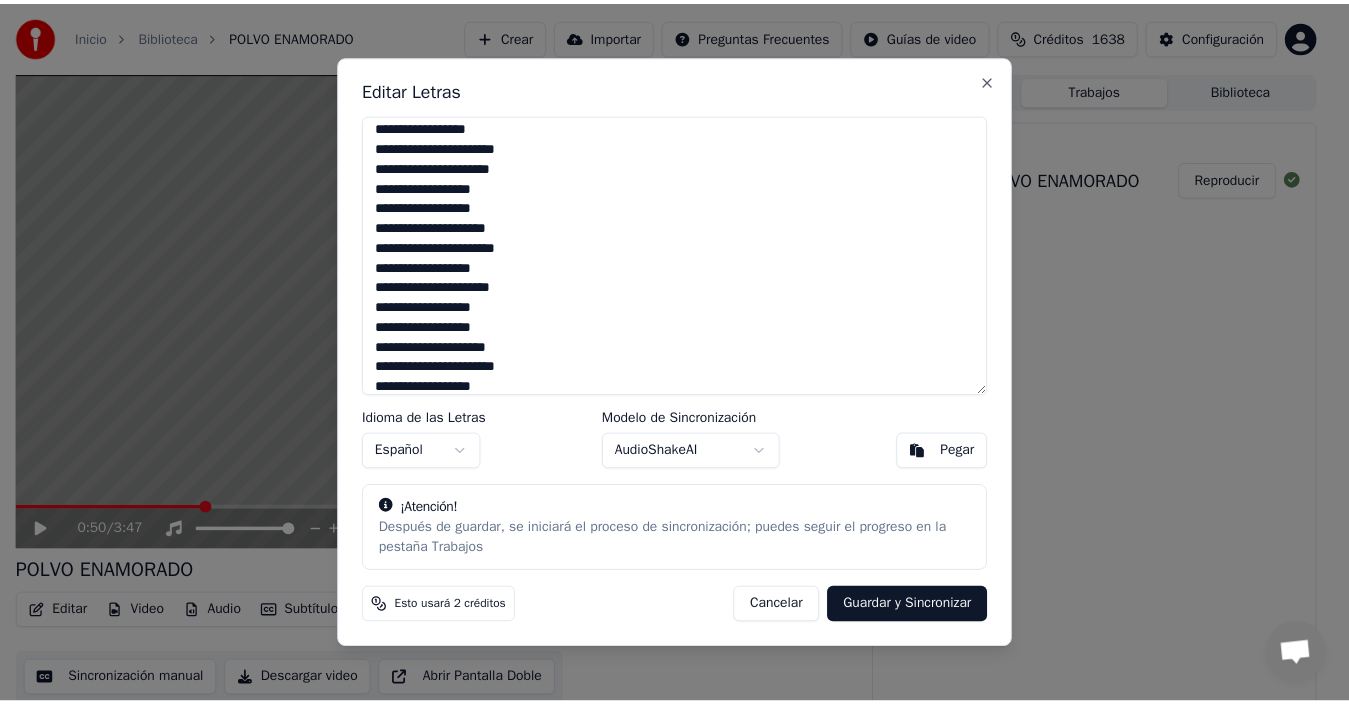scroll, scrollTop: 95, scrollLeft: 0, axis: vertical 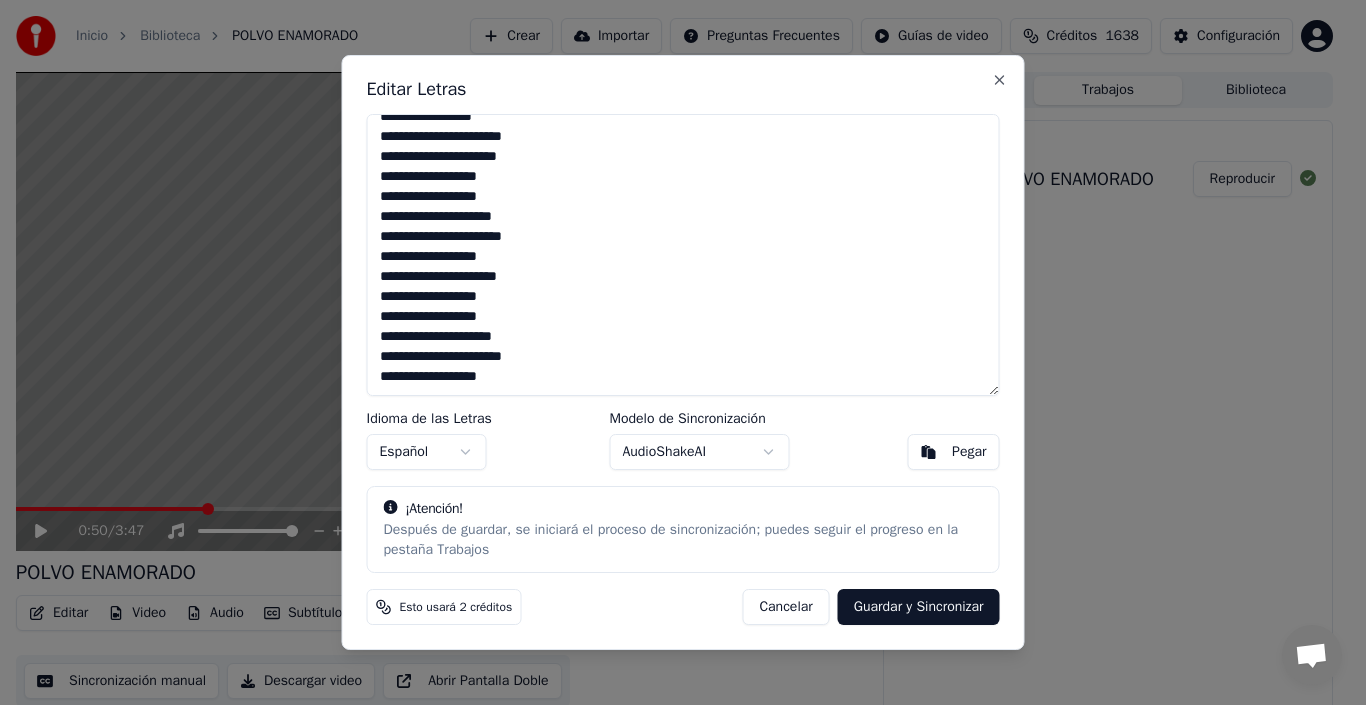type on "**********" 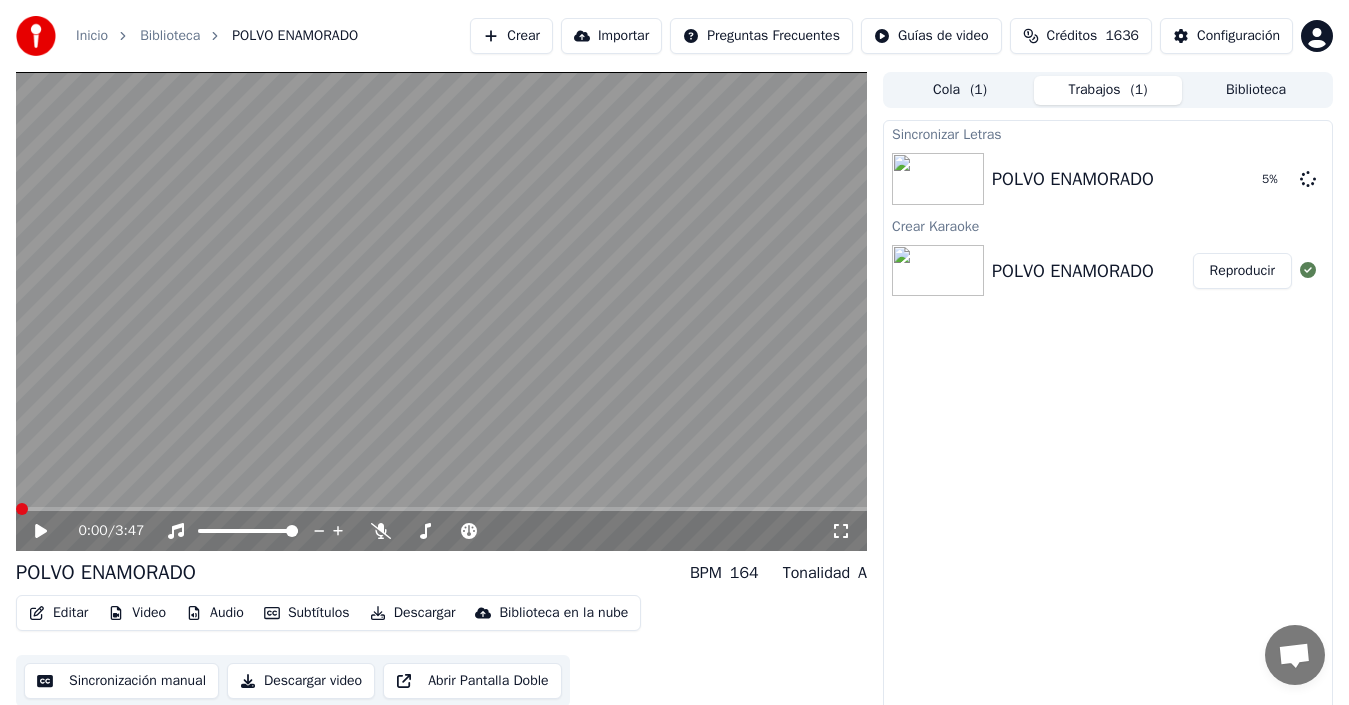 click at bounding box center [22, 509] 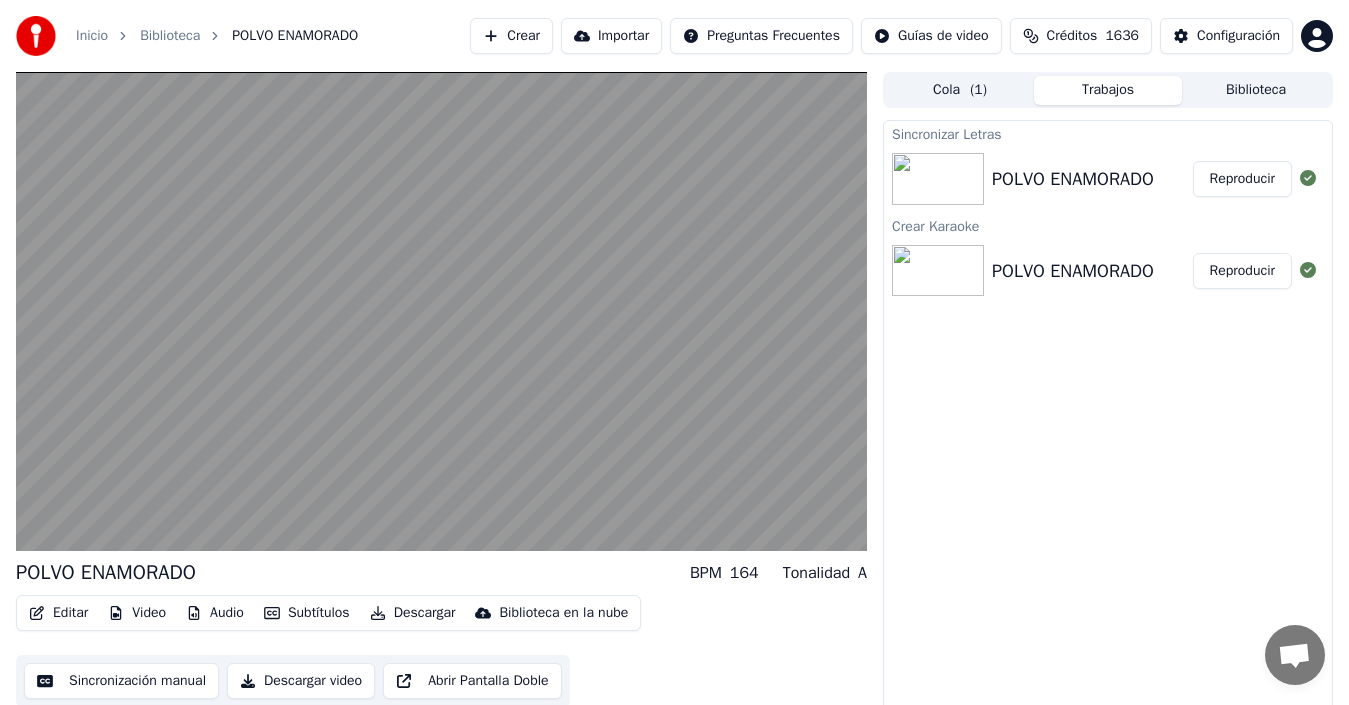 click on "Sincronizar Letras POLVO ENAMORADO Reproducir Crear Karaoke POLVO ENAMORADO Reproducir" at bounding box center (1108, 419) 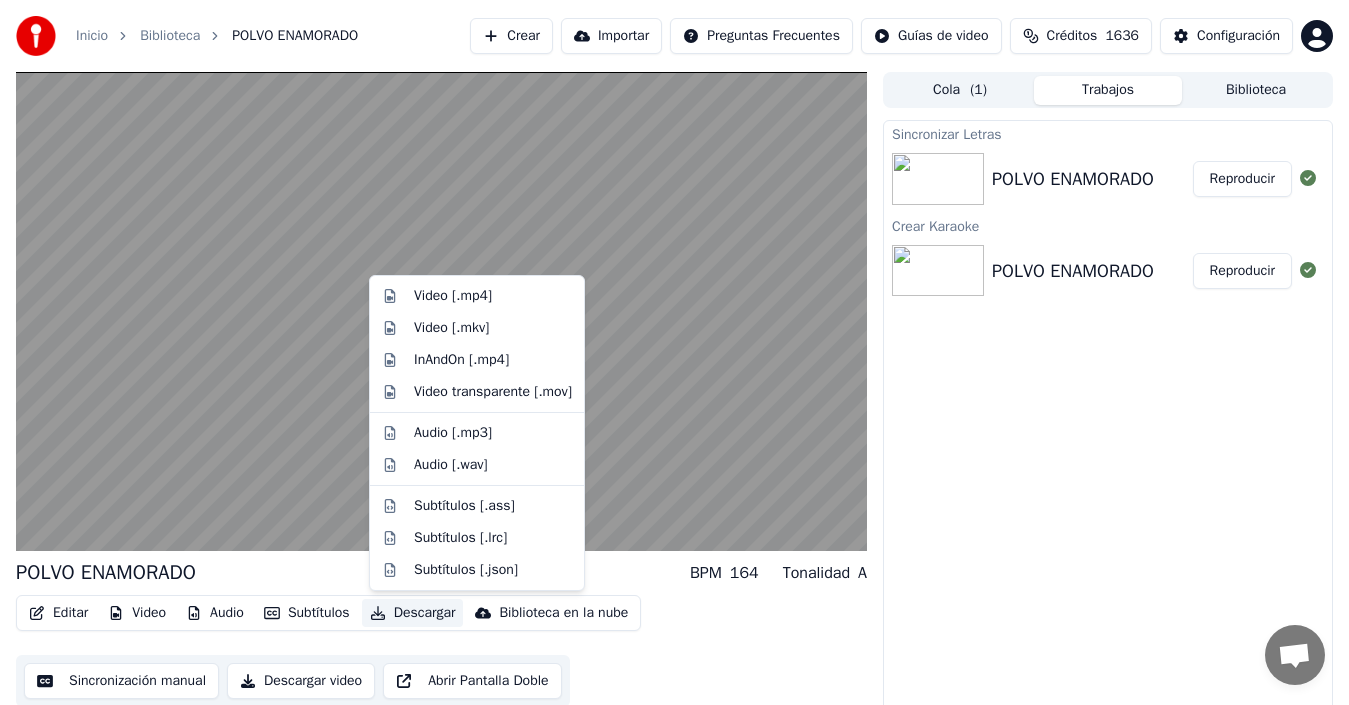 click on "Descargar" at bounding box center (413, 613) 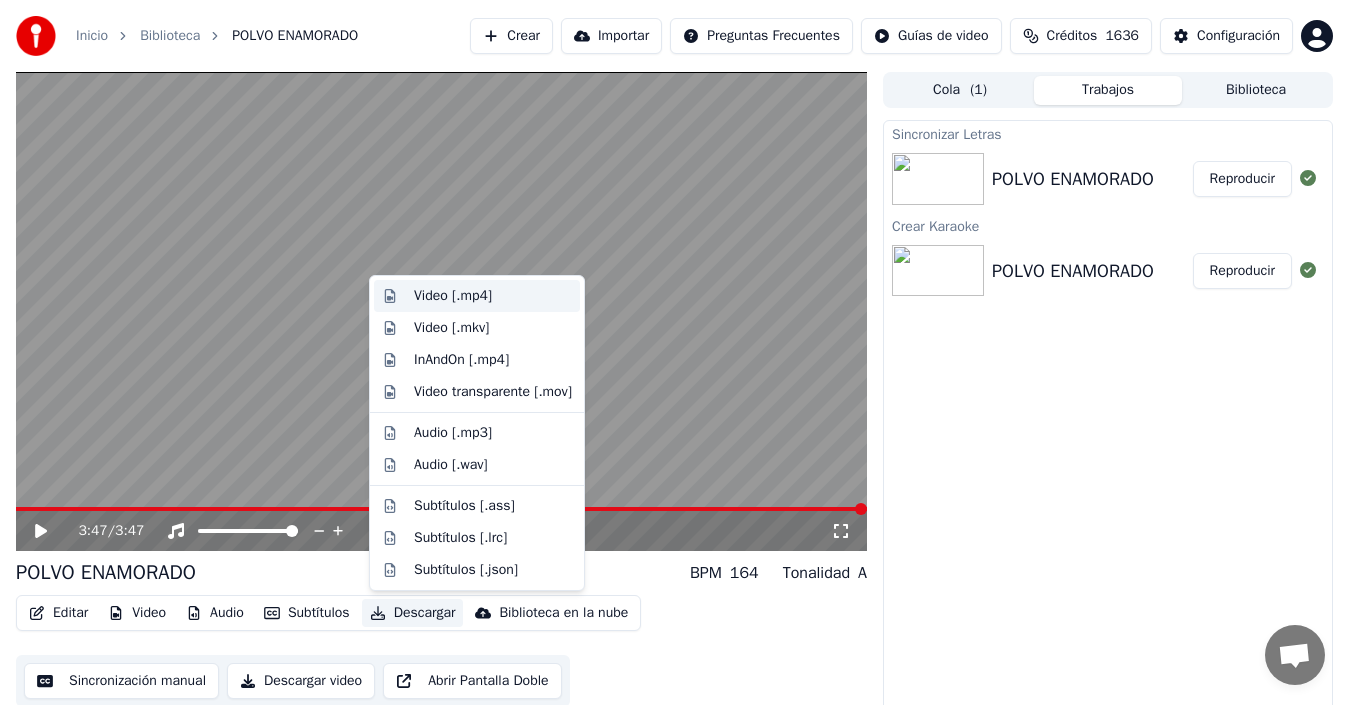 click on "Video [.mp4]" at bounding box center (453, 296) 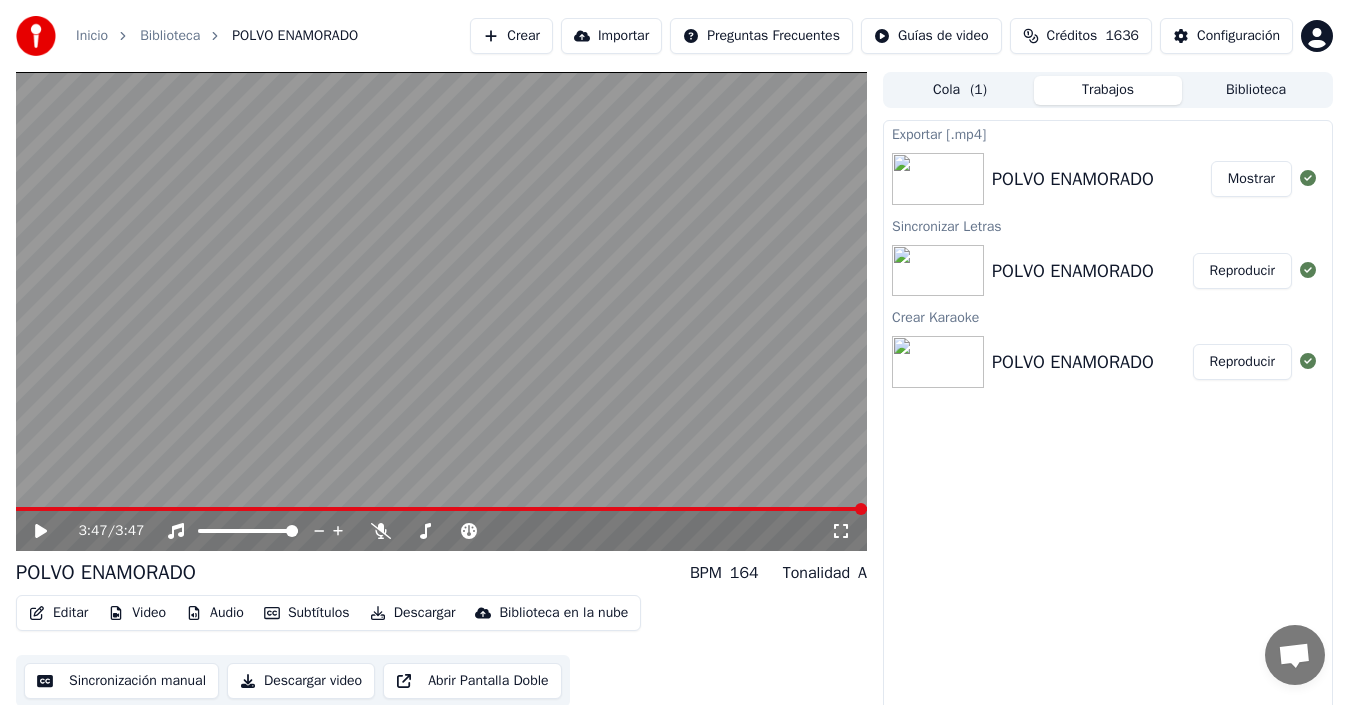 click on "Mostrar" at bounding box center [1251, 179] 